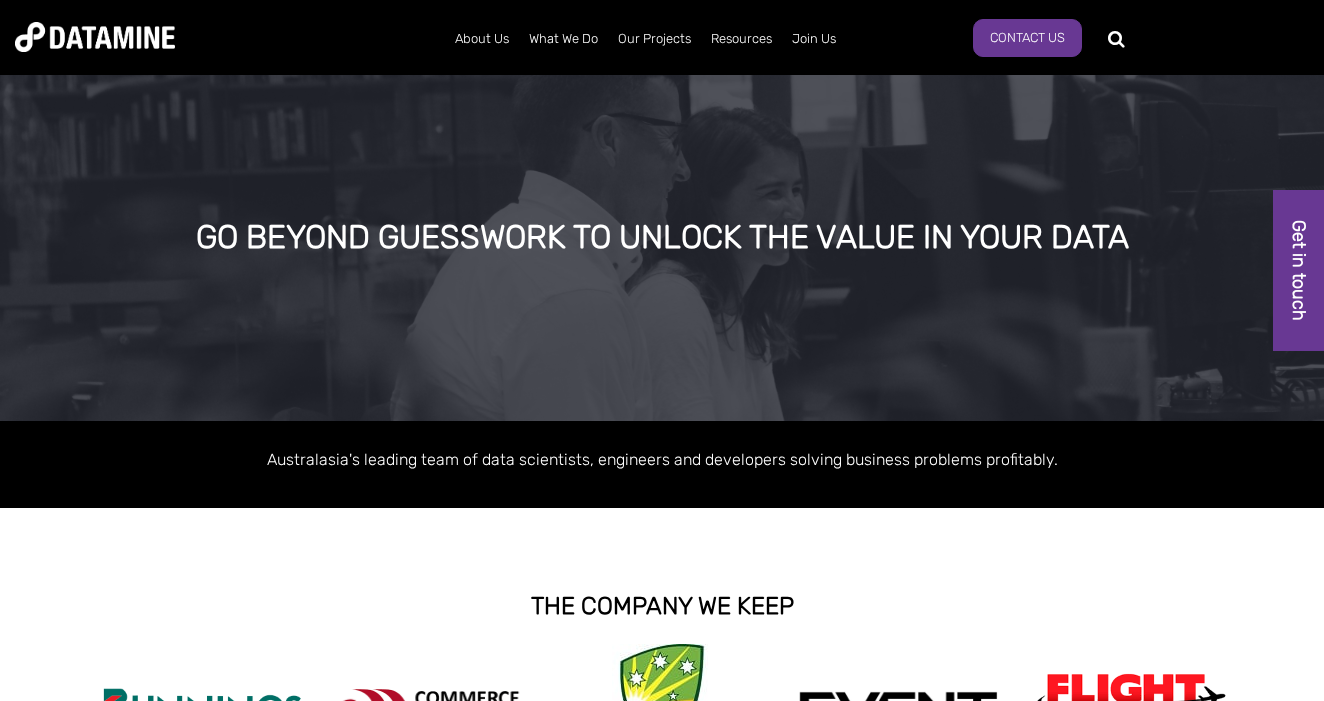 scroll, scrollTop: 0, scrollLeft: 0, axis: both 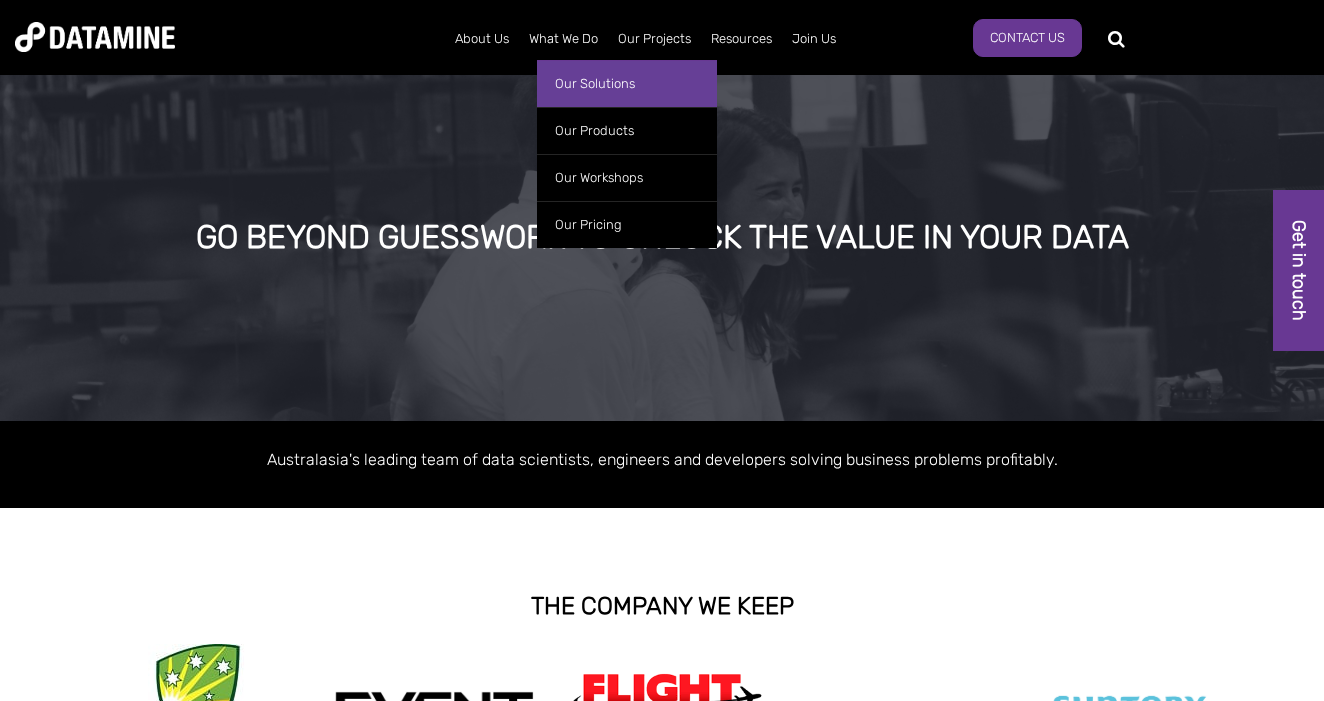 click on "Our Solutions" at bounding box center [627, 83] 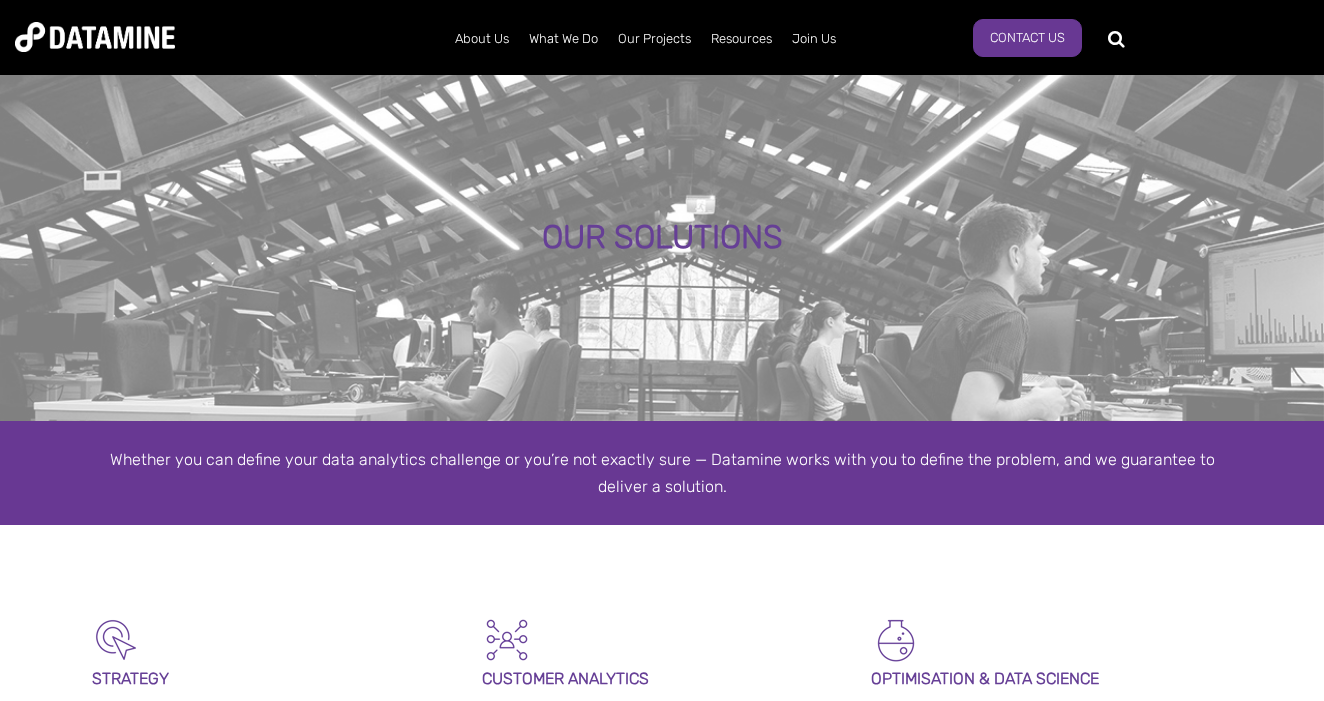scroll, scrollTop: 0, scrollLeft: 0, axis: both 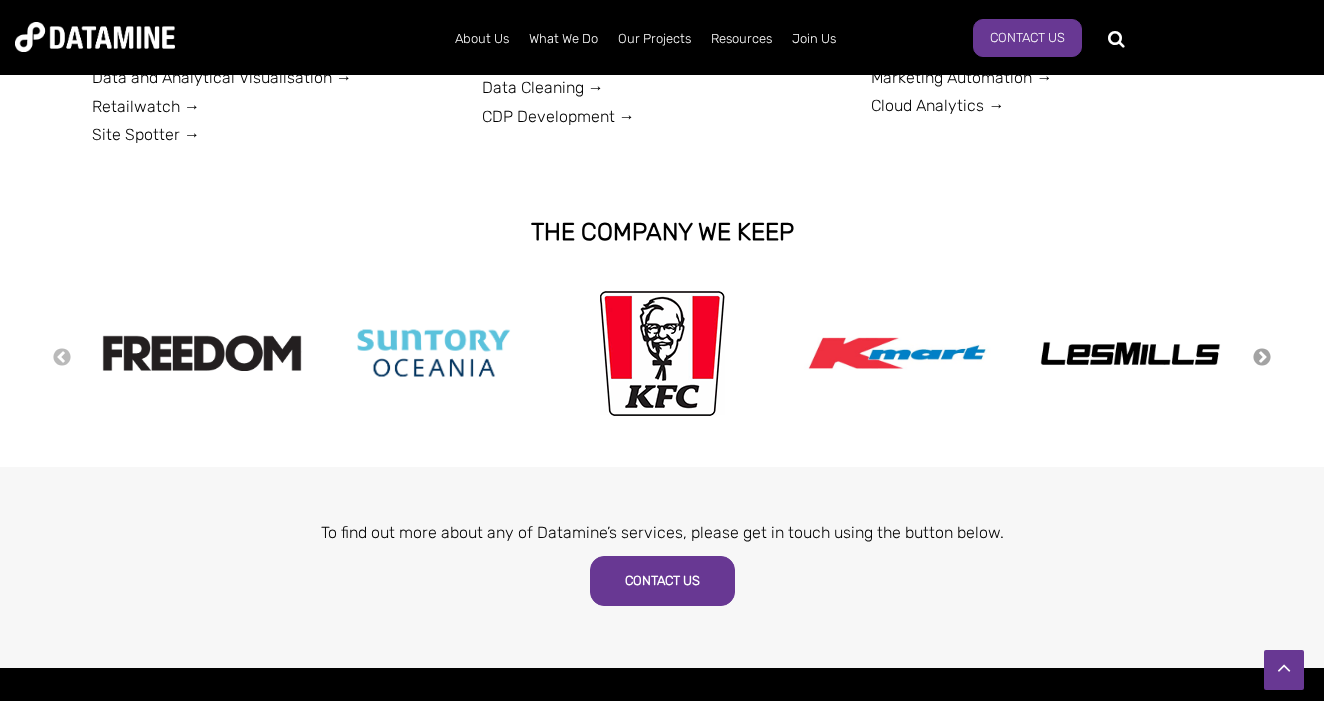 click on "Next" at bounding box center (1262, 358) 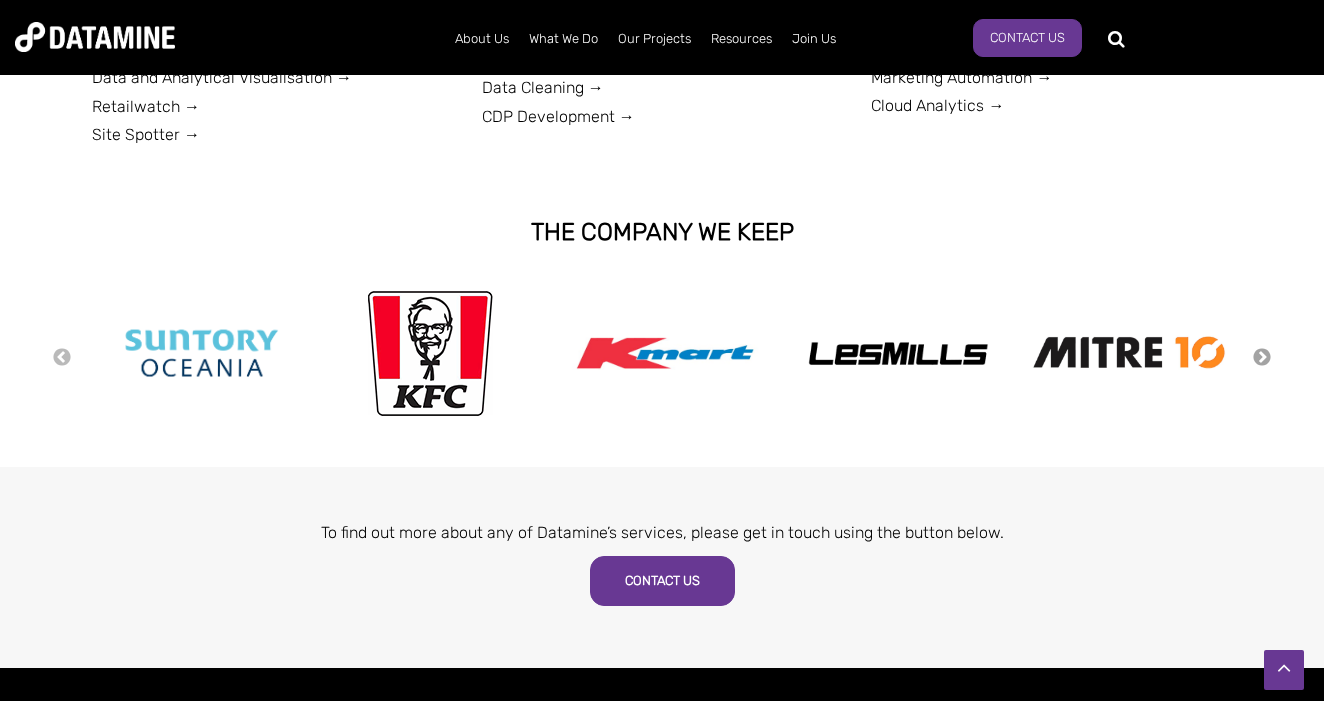 click on "Next" at bounding box center (1262, 358) 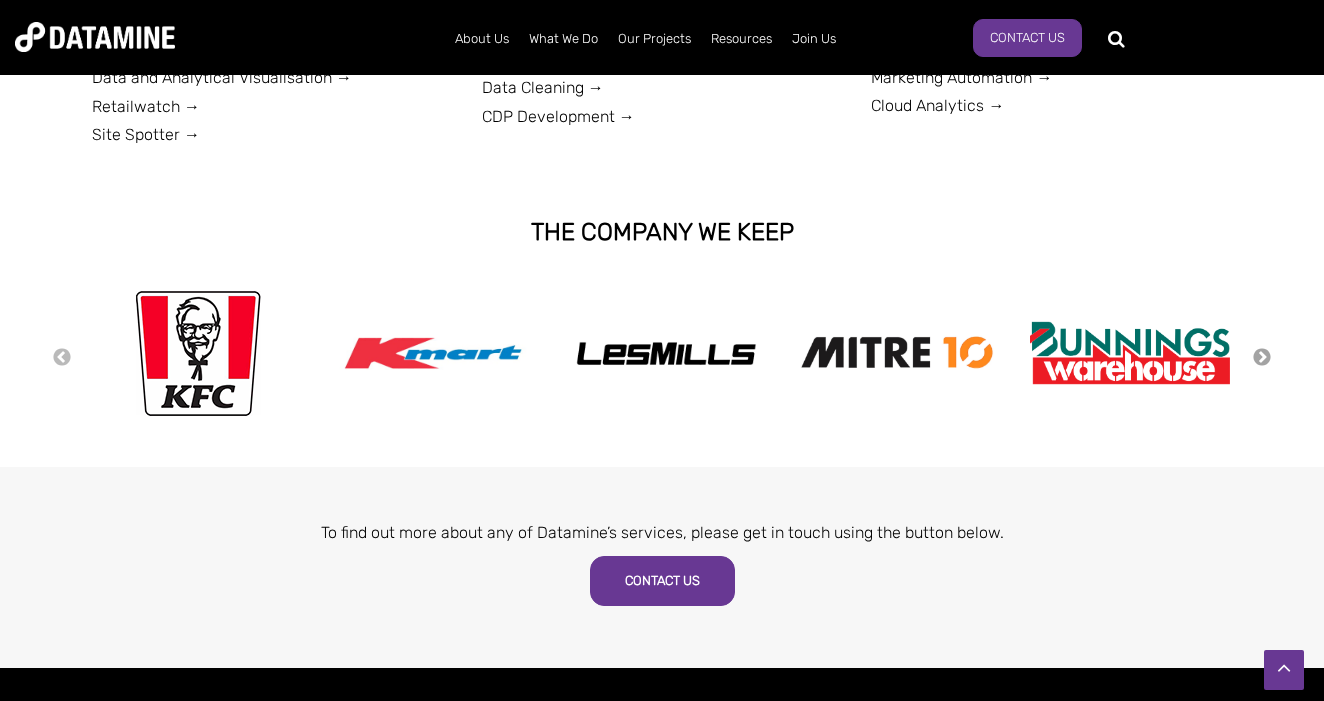 click on "Next" at bounding box center (1262, 358) 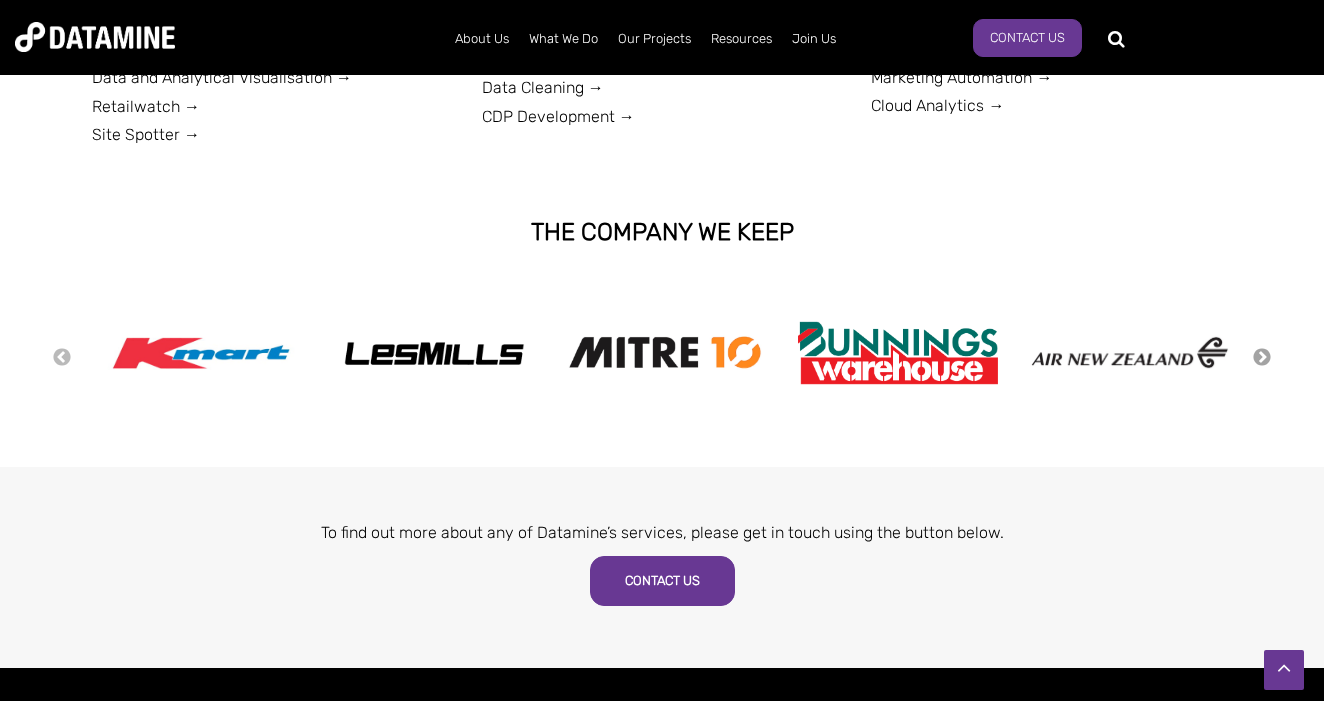 click on "Next" at bounding box center (1262, 358) 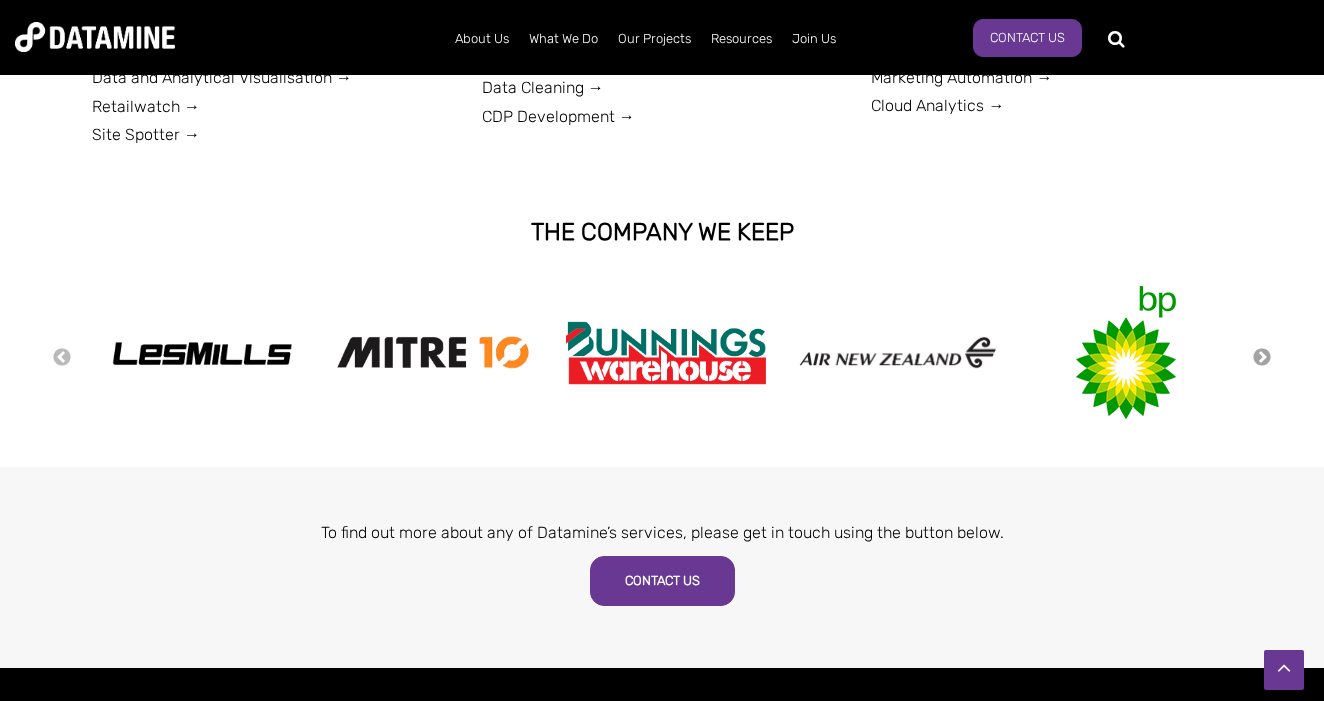 click on "Next" at bounding box center (1262, 358) 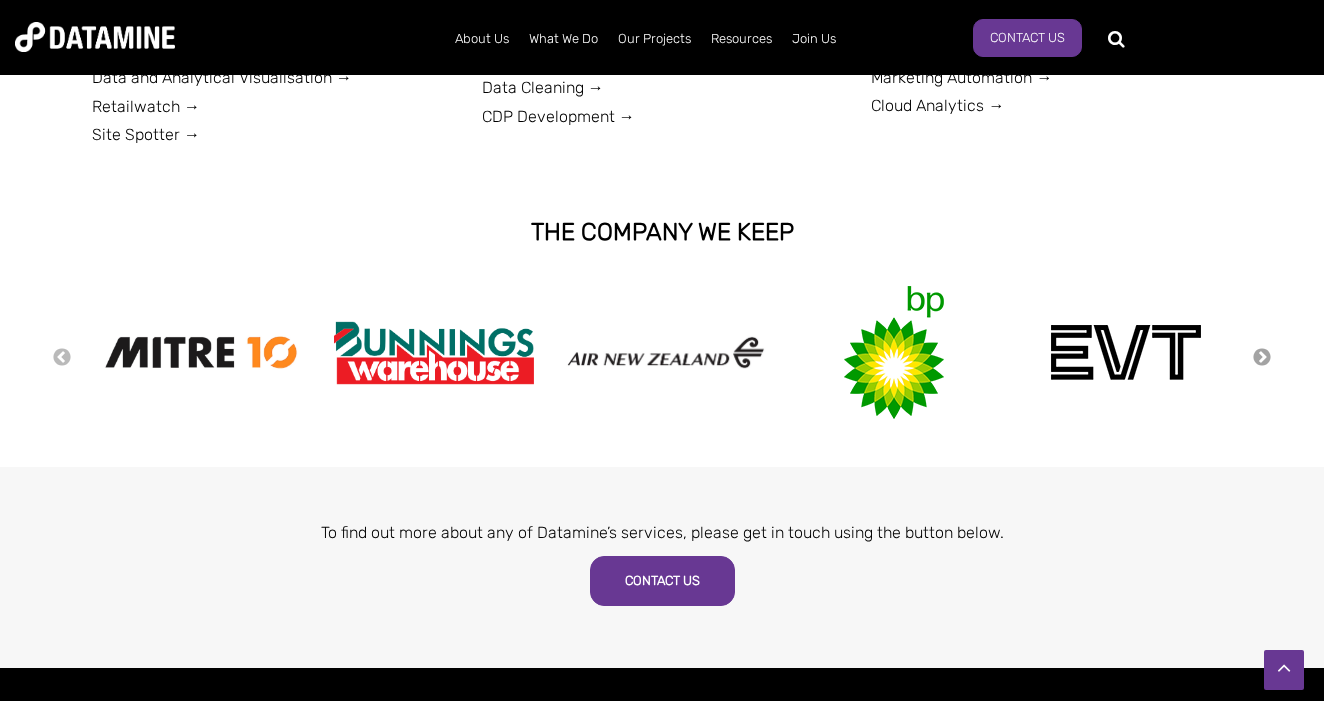 click on "Next" at bounding box center (1262, 358) 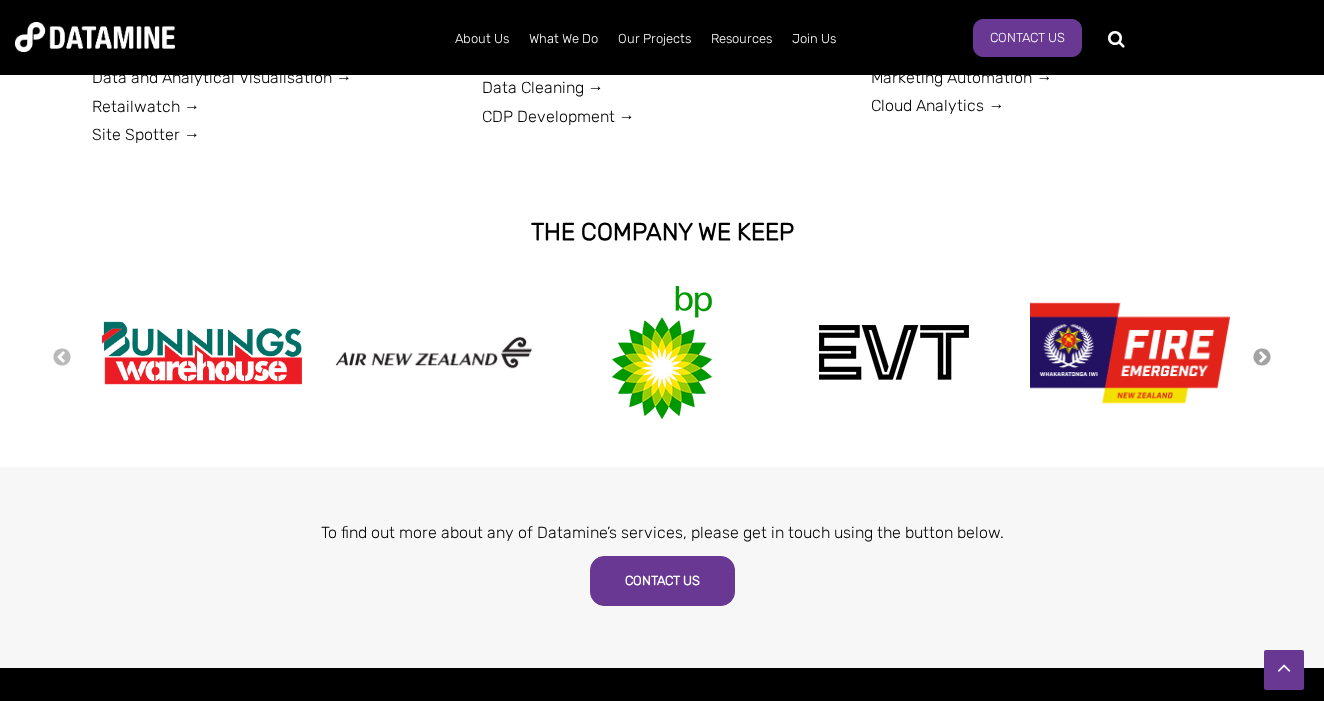 click on "Next" at bounding box center (1262, 358) 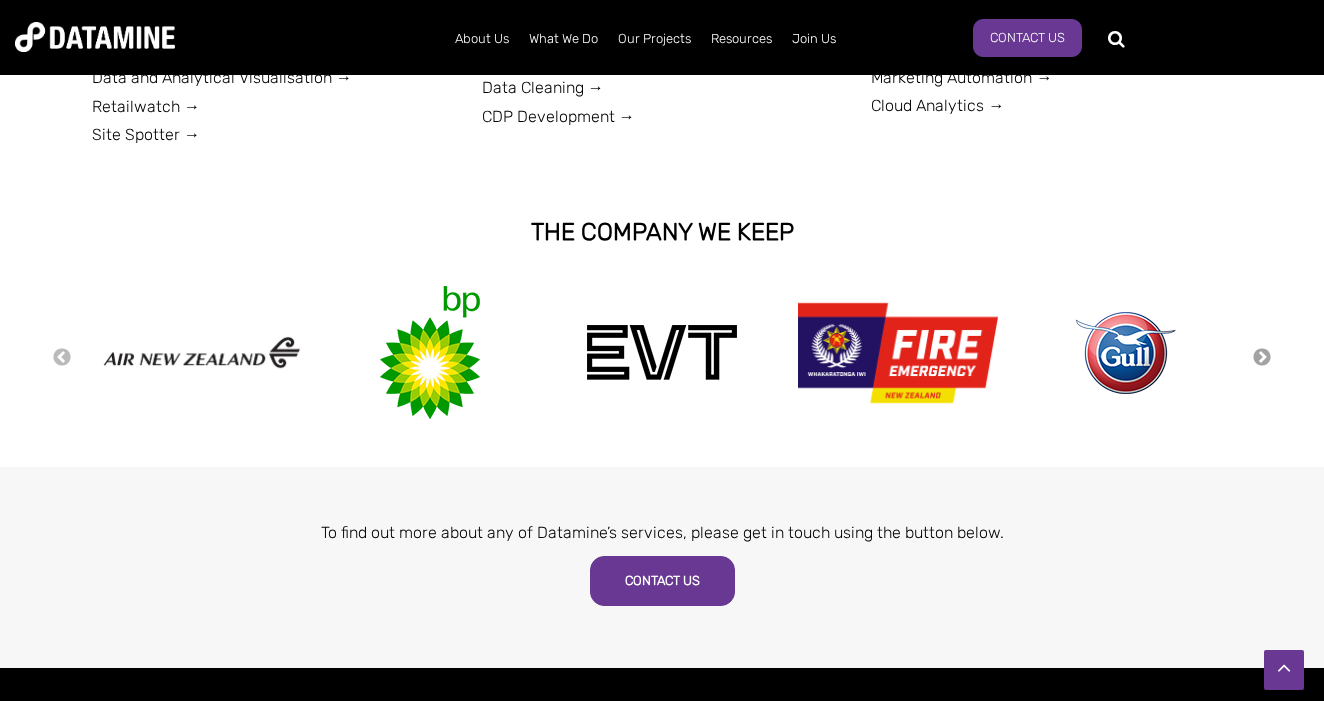 click on "Next" at bounding box center [1262, 358] 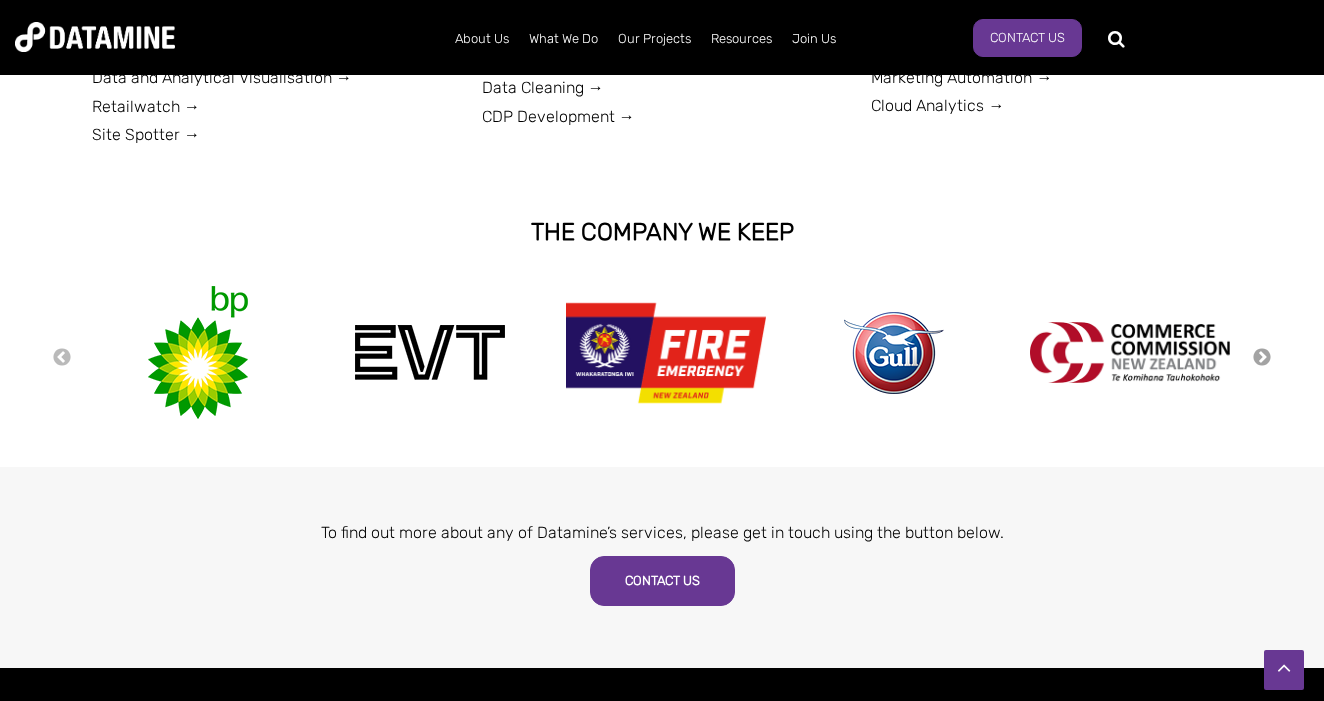 click on "Next" at bounding box center (1262, 358) 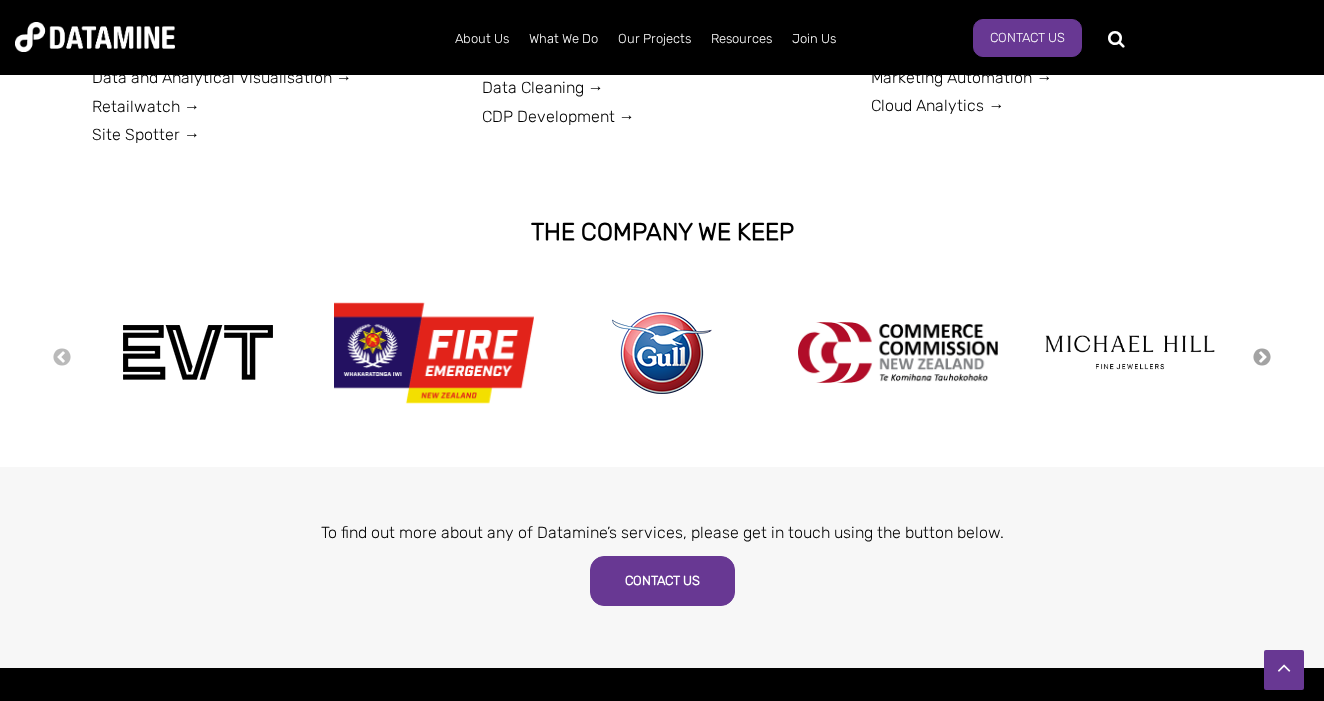 click on "Next" at bounding box center (1262, 358) 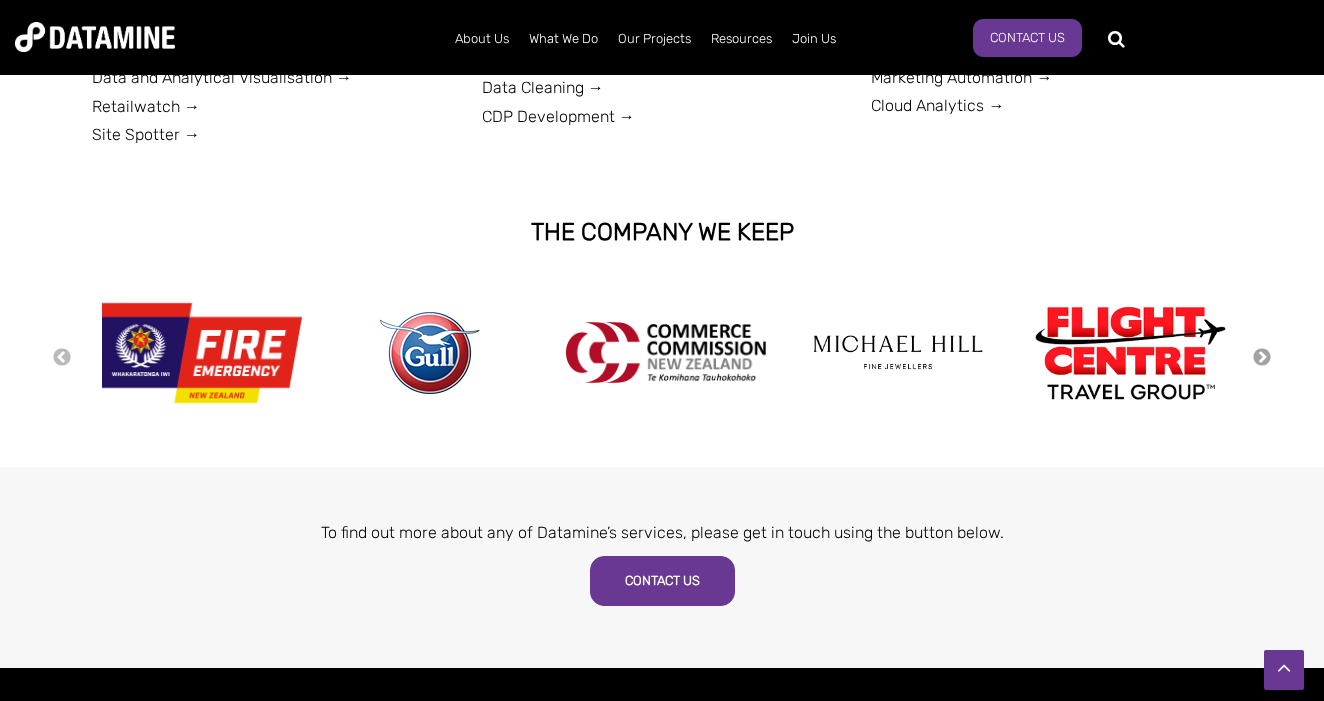 click on "Next" at bounding box center (1262, 358) 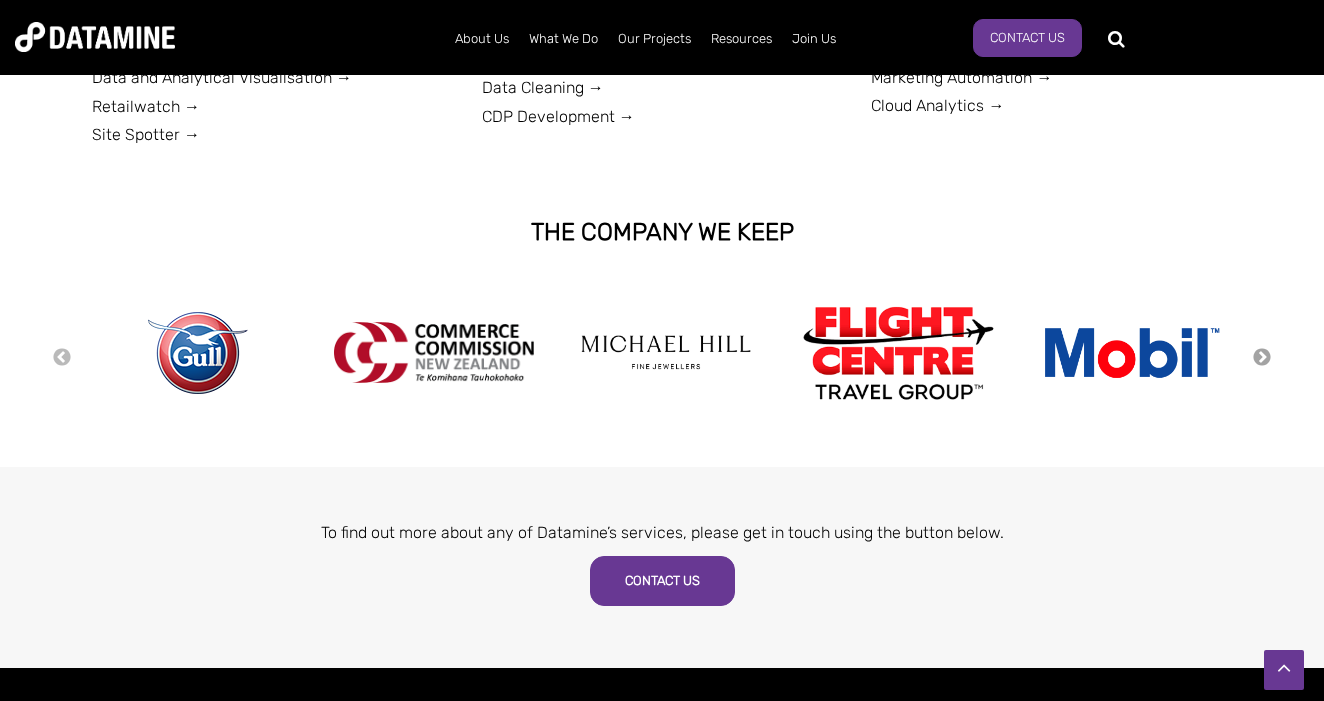 click on "Next" at bounding box center (1262, 358) 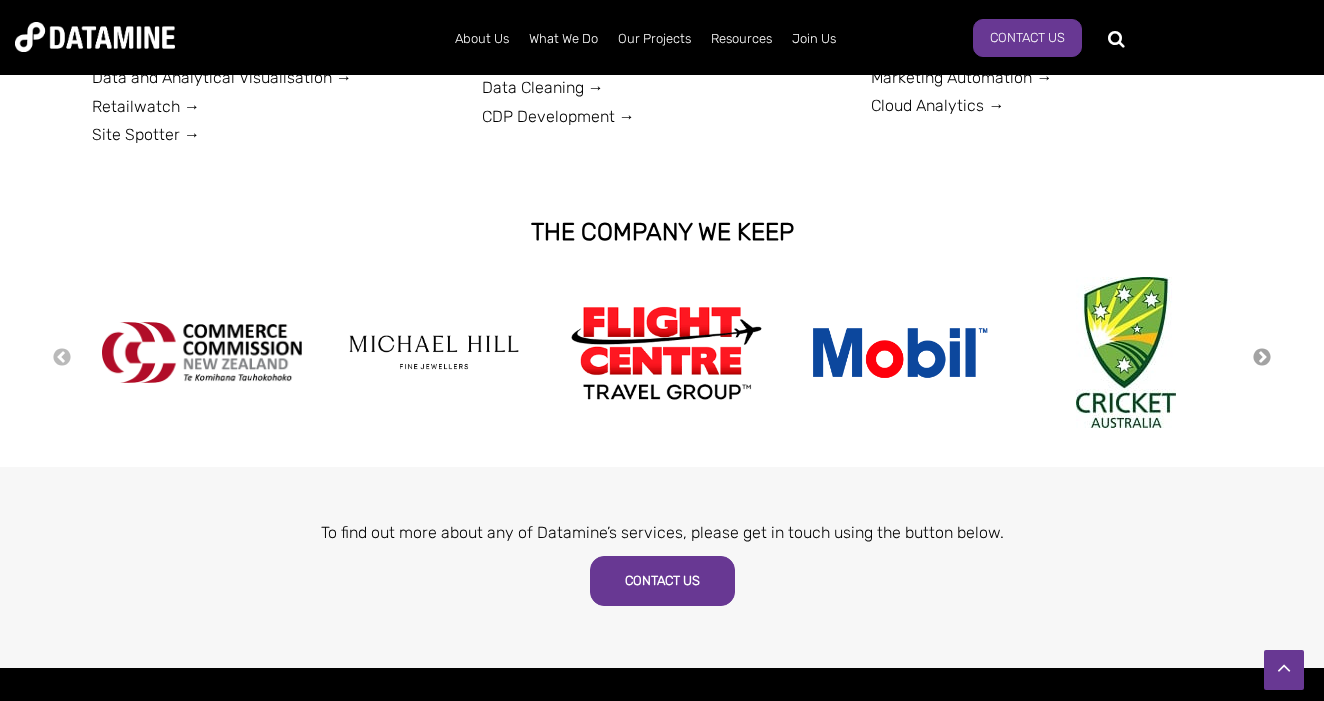 click on "Next" at bounding box center (1262, 358) 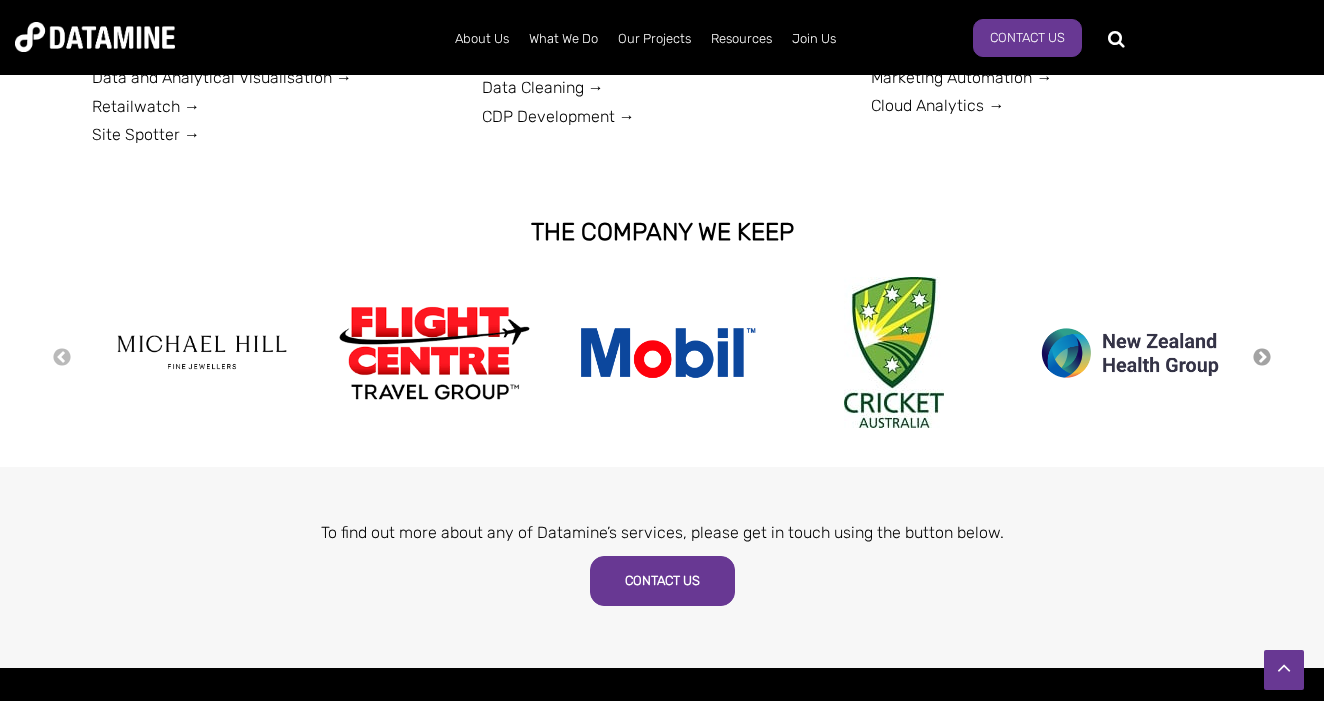click on "Next" at bounding box center (1262, 358) 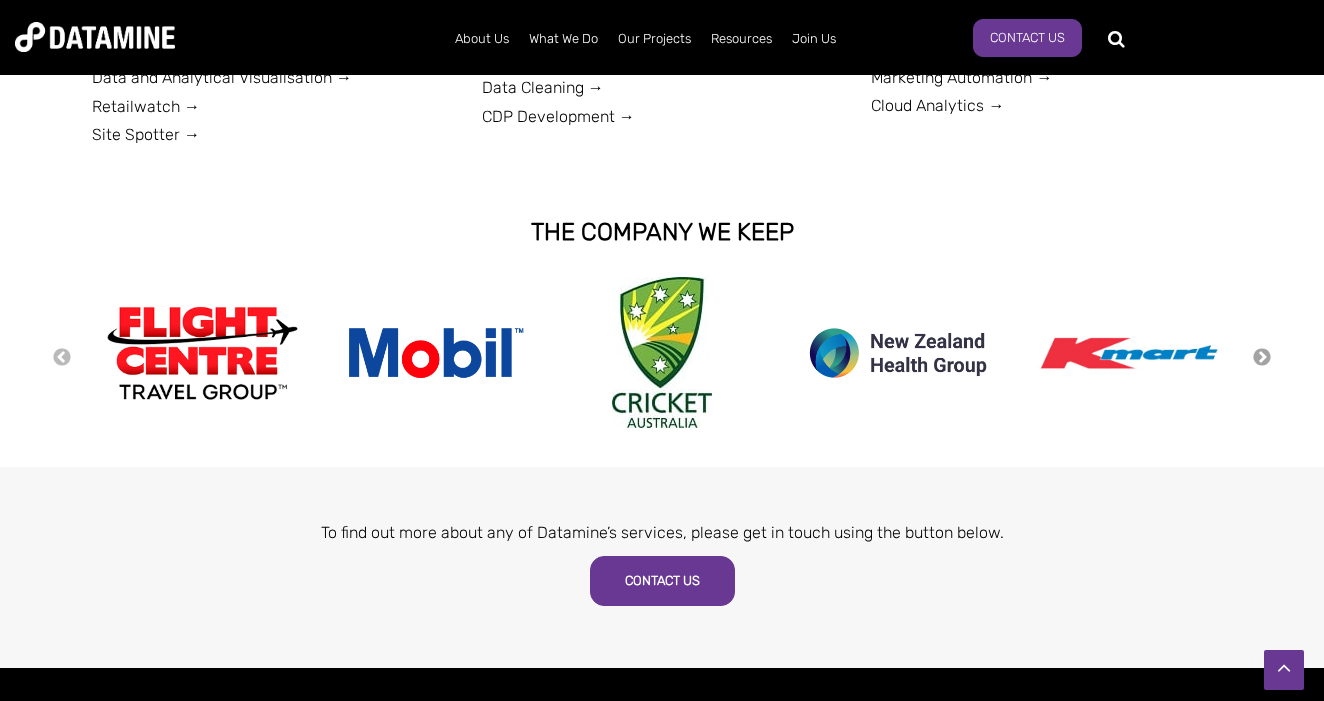 click on "Next" at bounding box center (1262, 358) 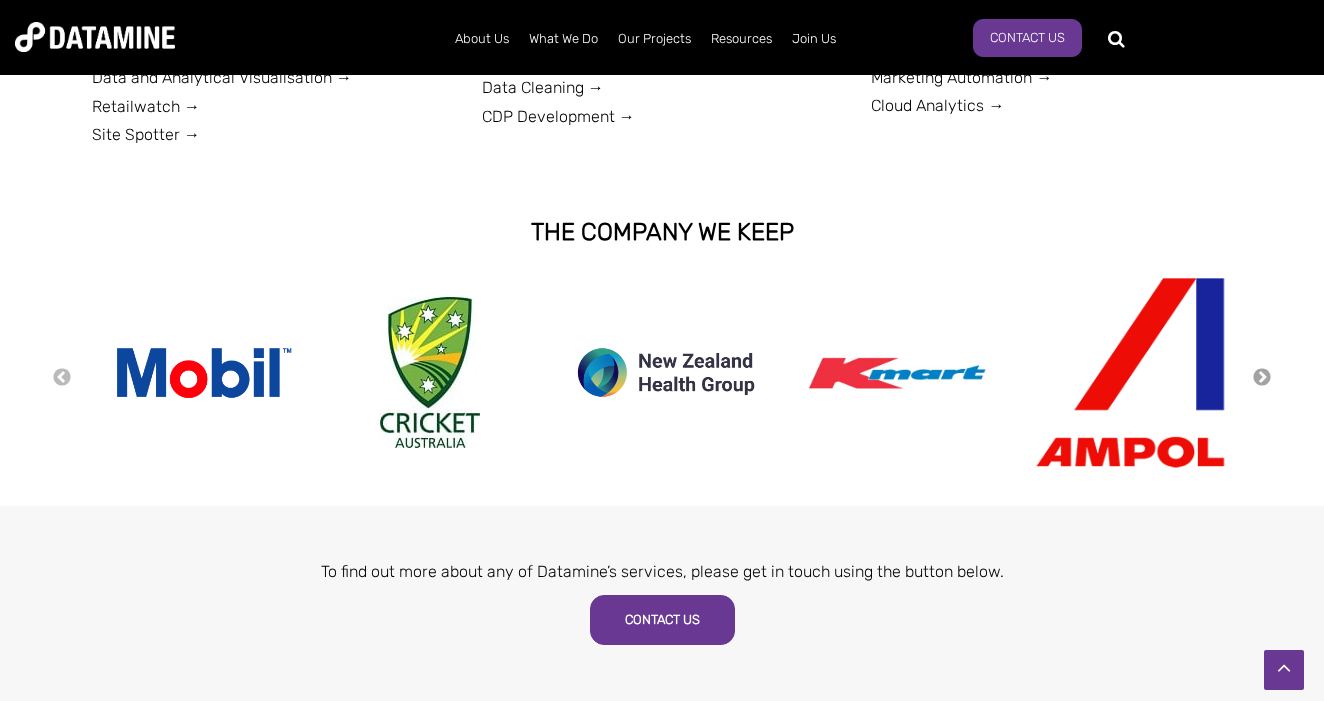 click on "Previous
Next" at bounding box center [662, 376] 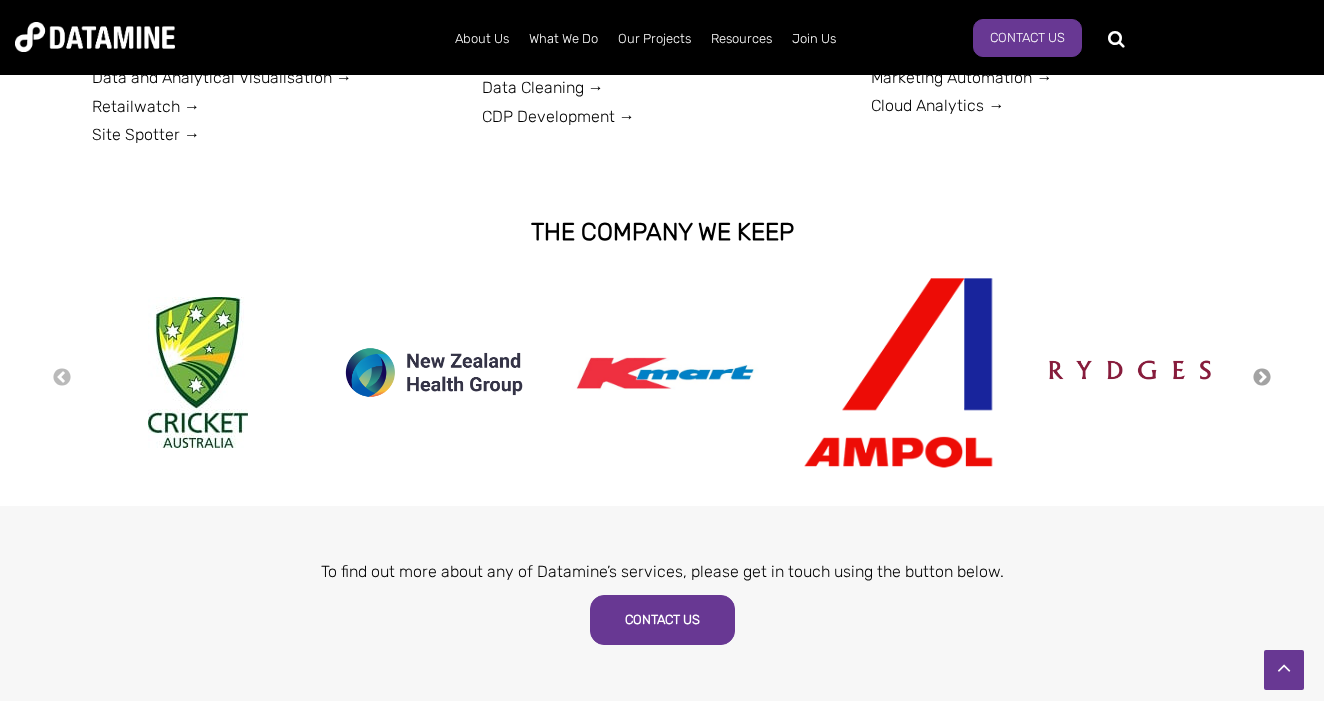 click on "Next" at bounding box center [1262, 378] 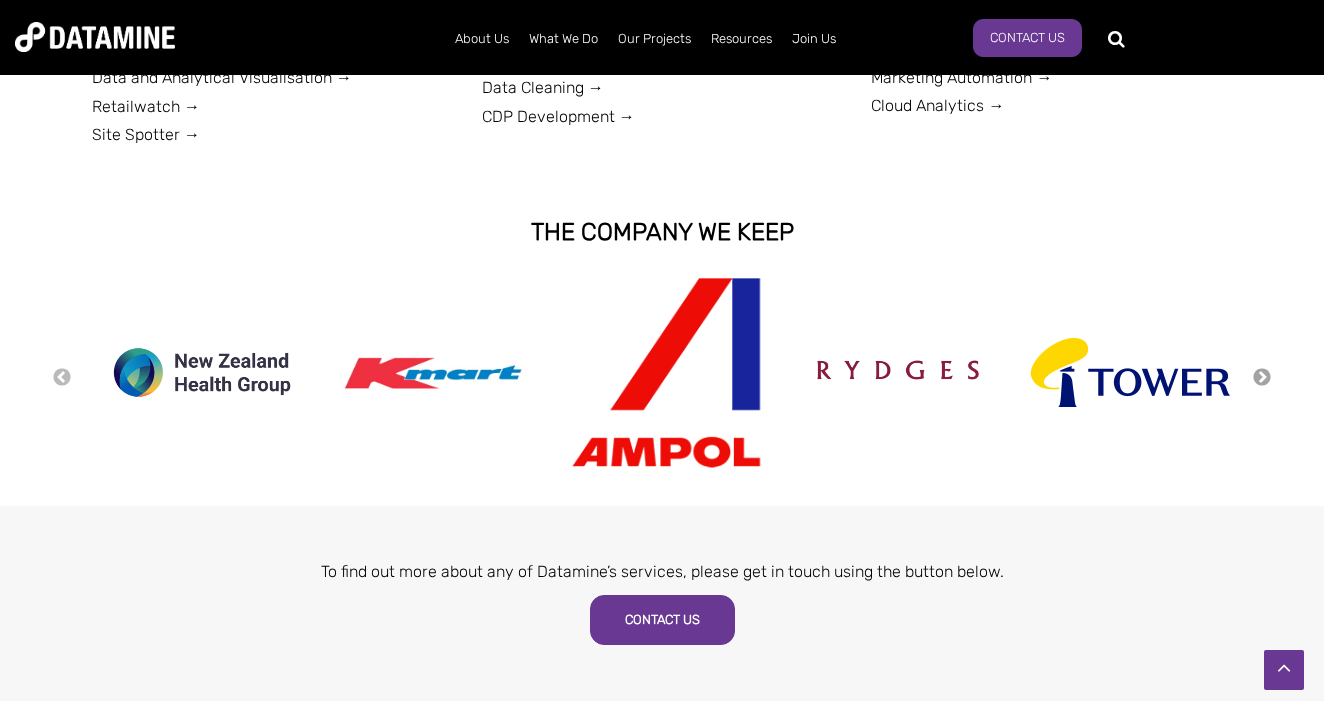 click on "Next" at bounding box center (1262, 378) 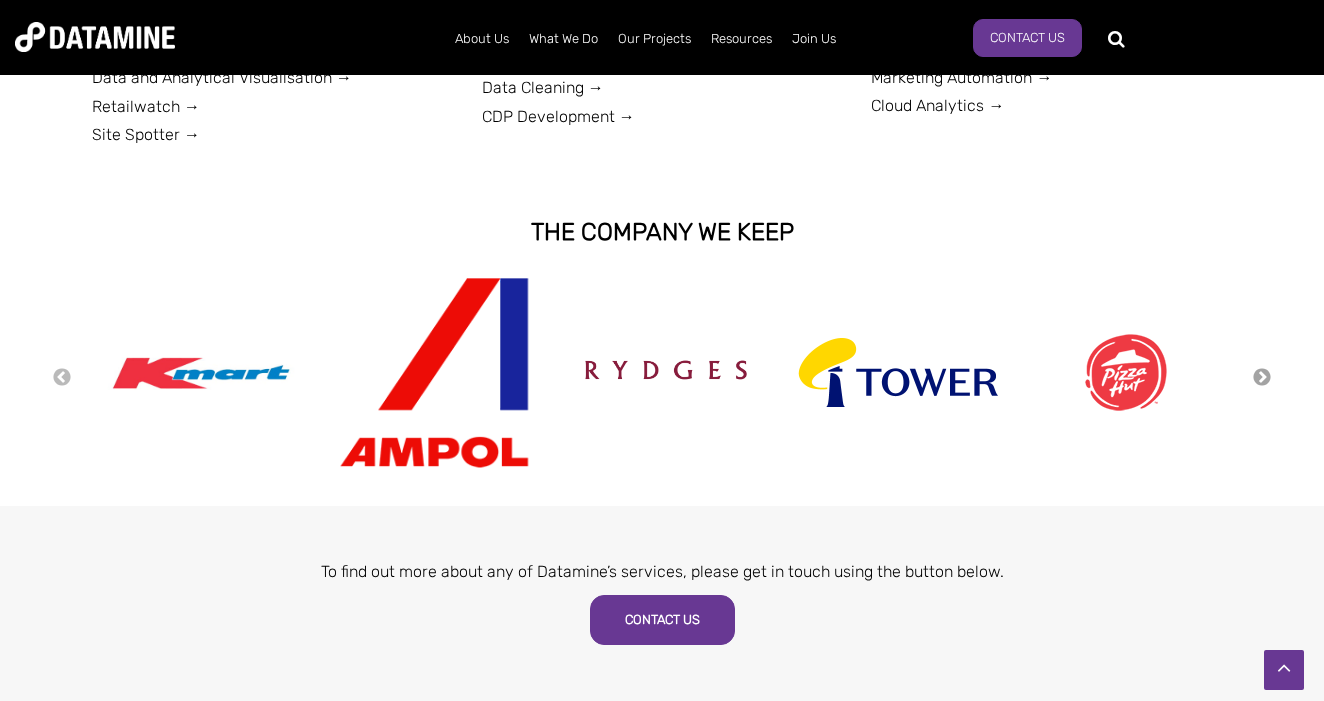 click on "Next" at bounding box center (1262, 378) 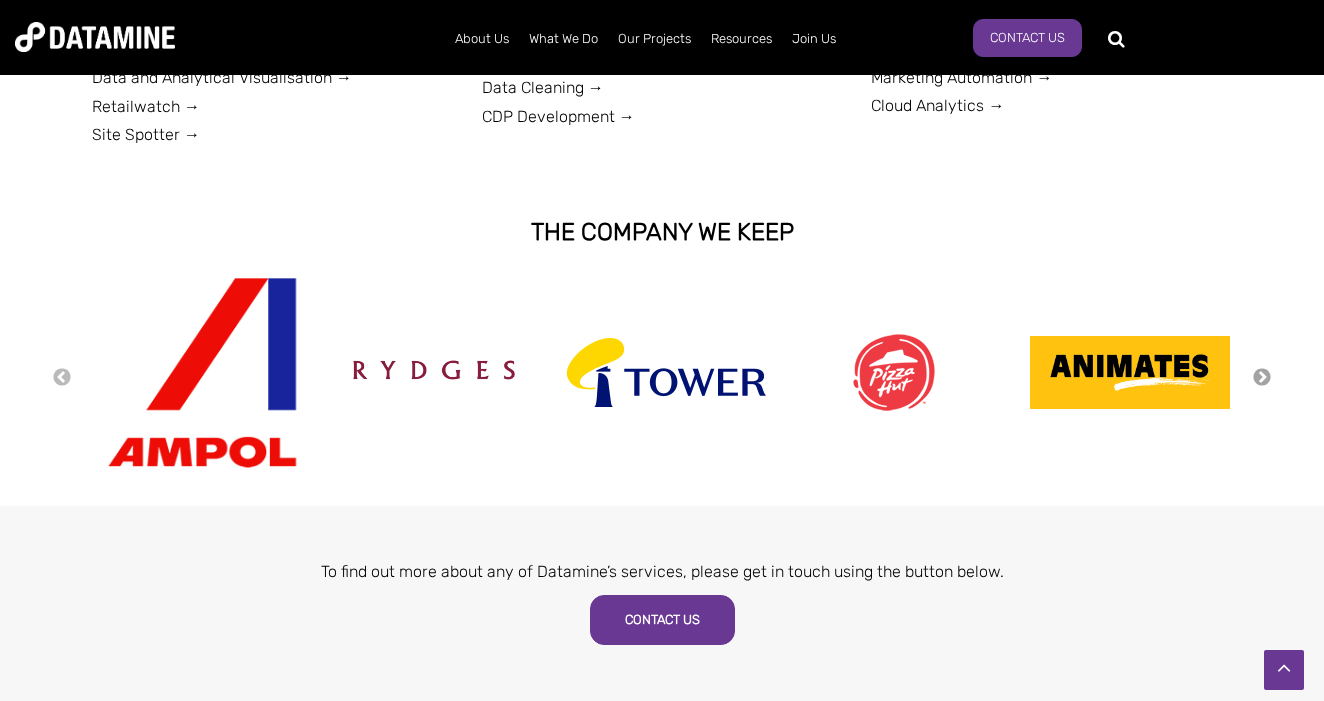 click on "Next" at bounding box center (1262, 378) 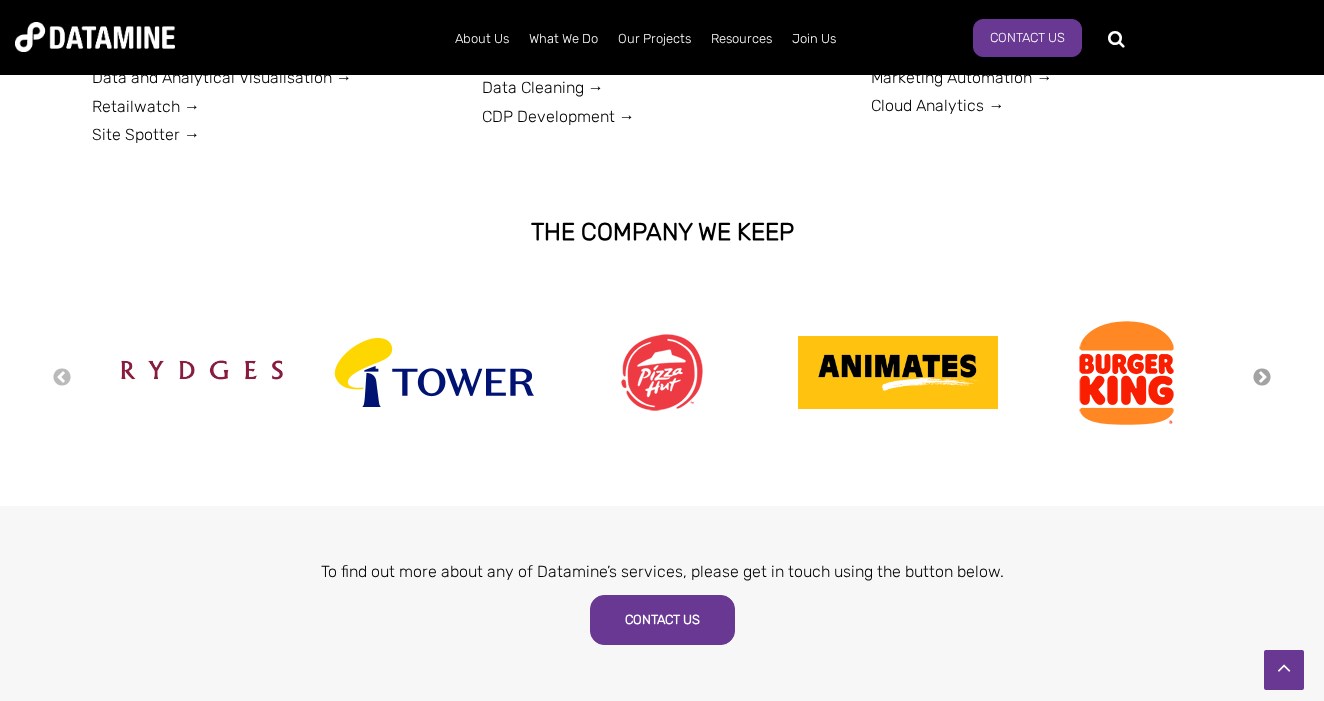 click on "Next" at bounding box center [1262, 378] 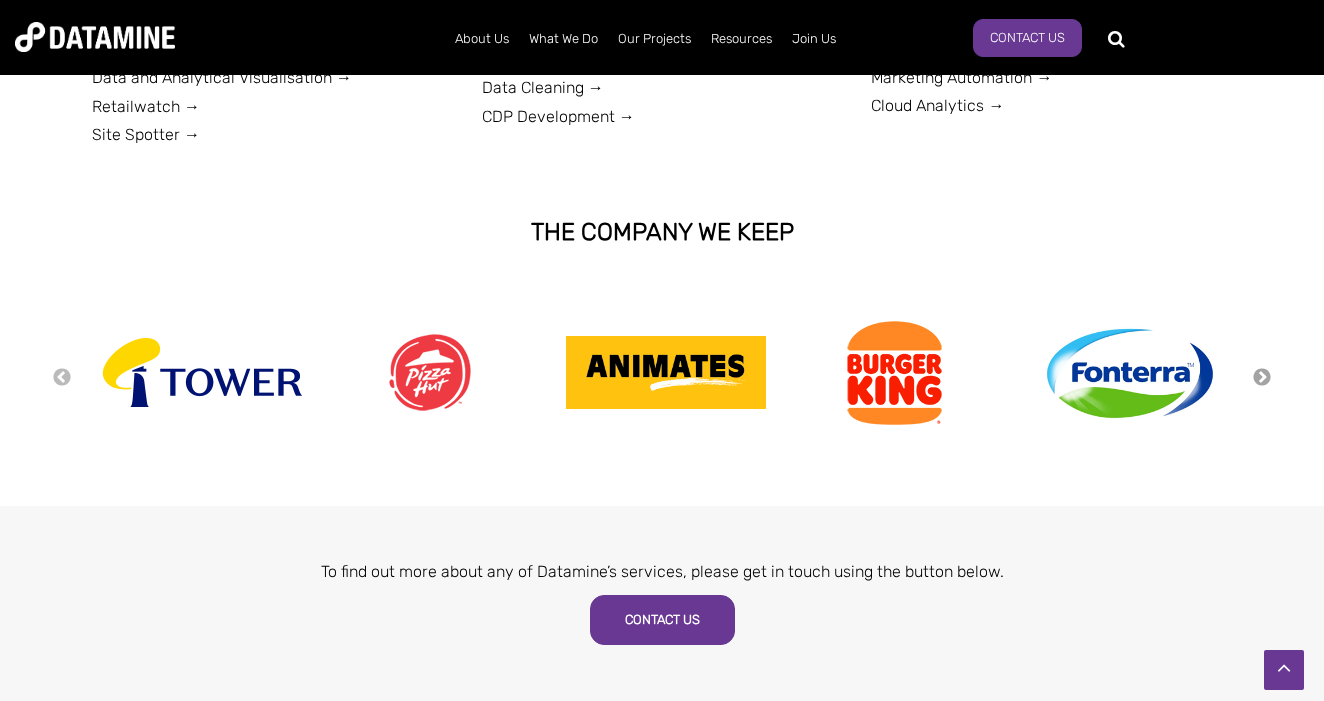 click on "Next" at bounding box center (1262, 378) 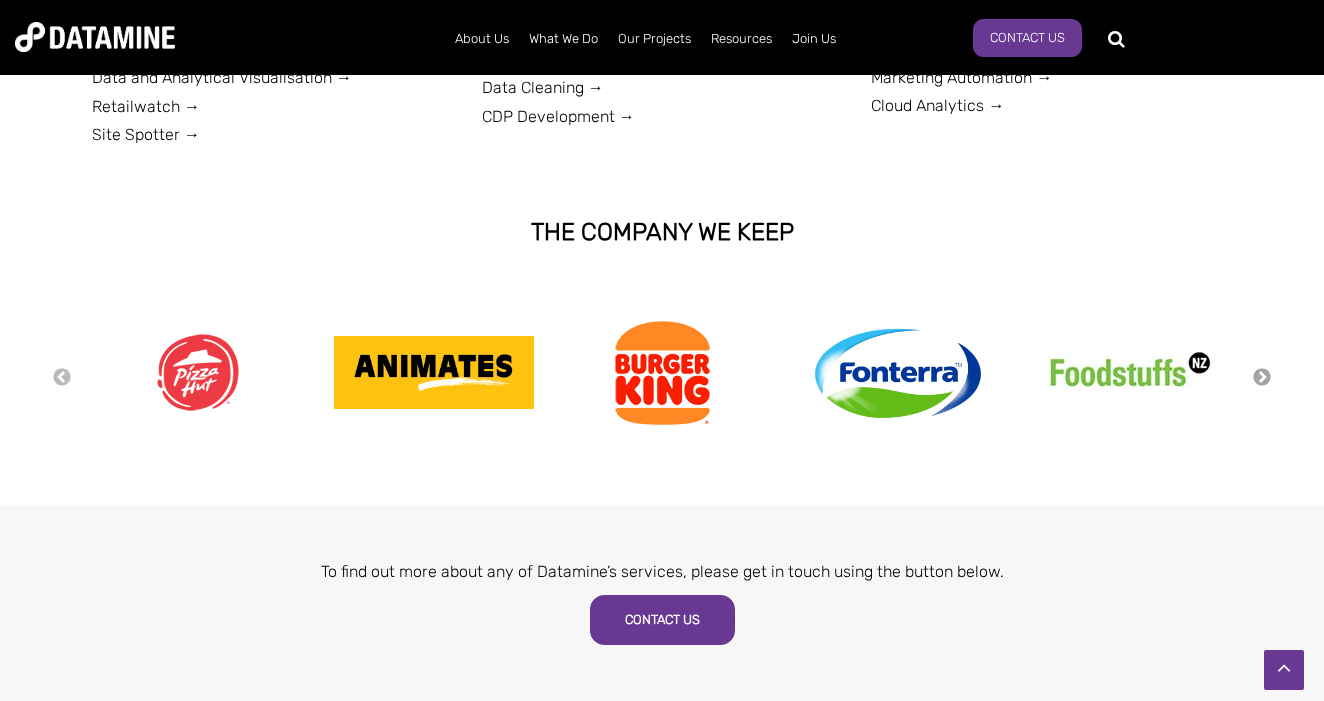 click on "Next" at bounding box center (1262, 378) 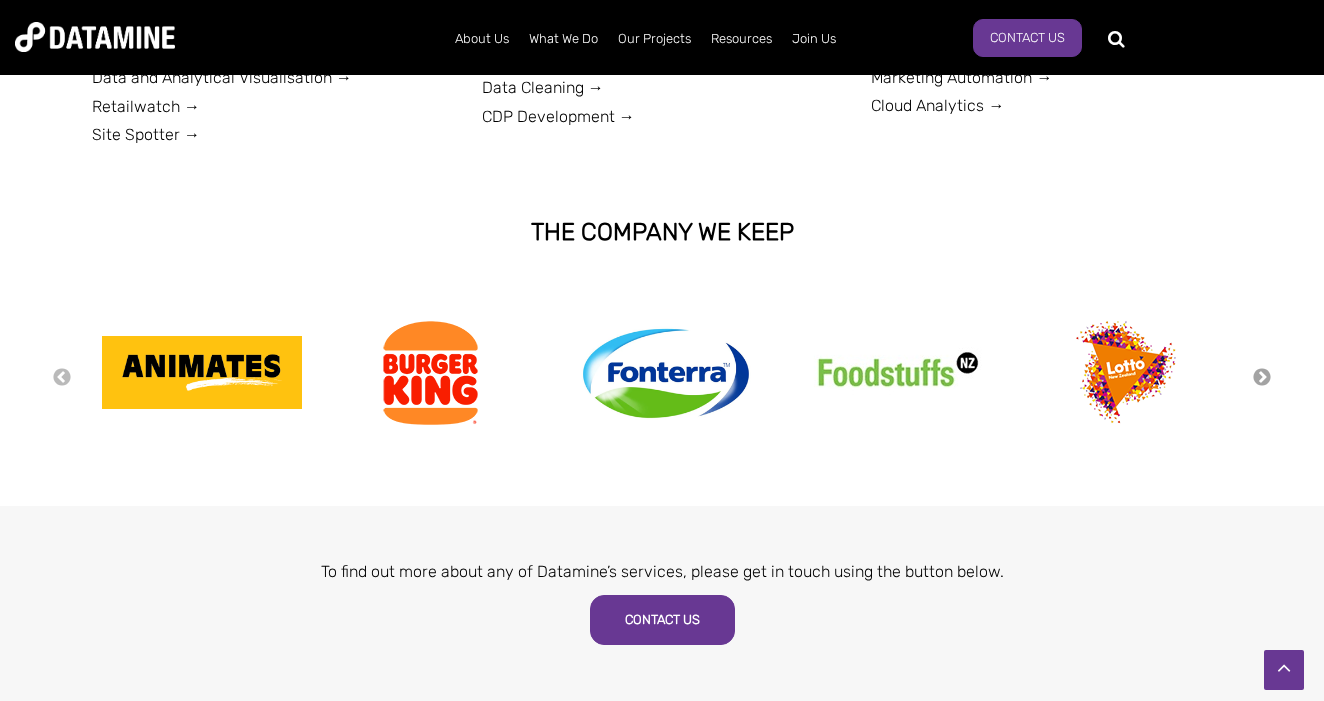 click on "Next" at bounding box center [1262, 378] 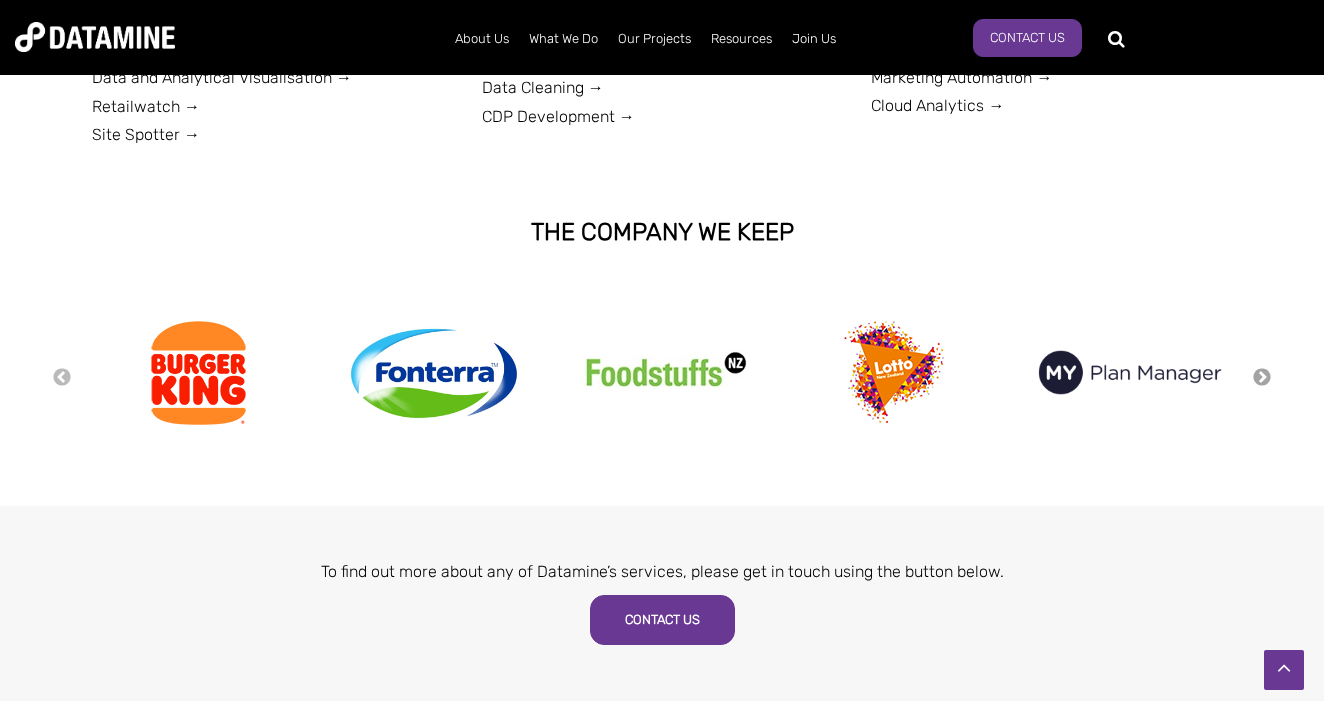 click on "Next" at bounding box center (1262, 378) 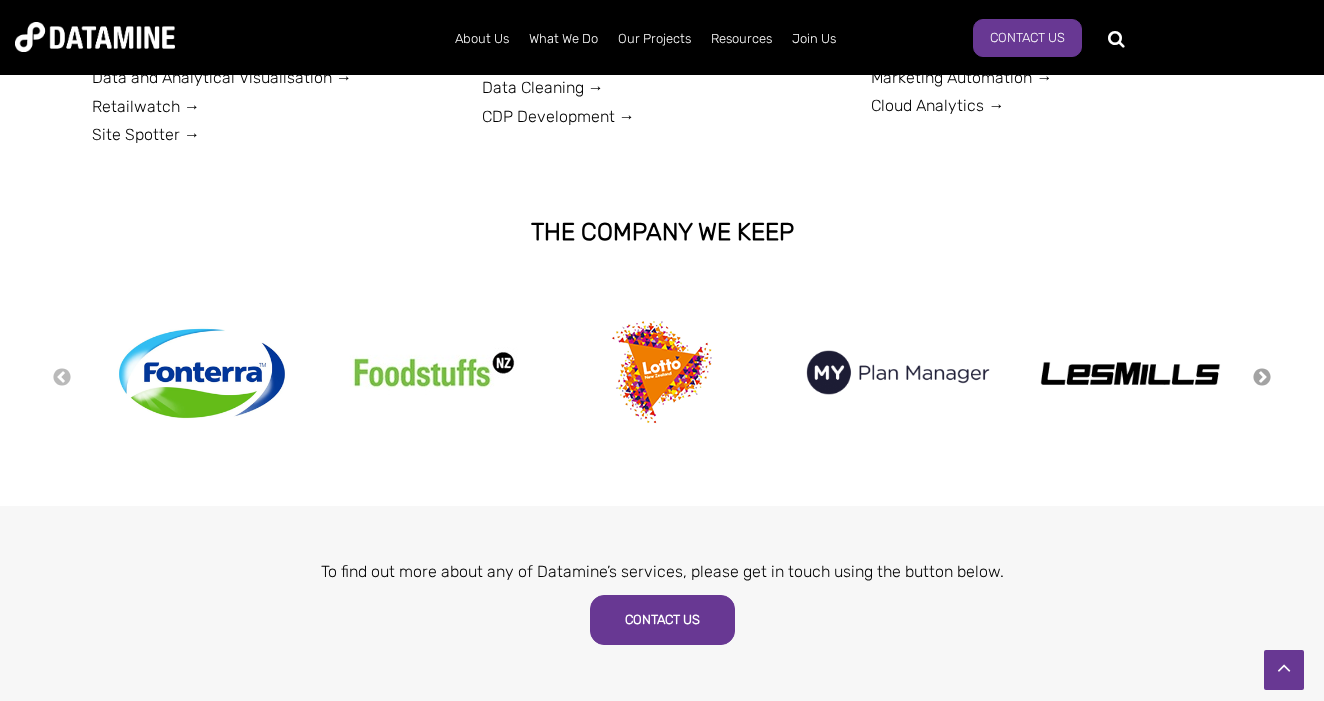 click on "Next" at bounding box center (1262, 378) 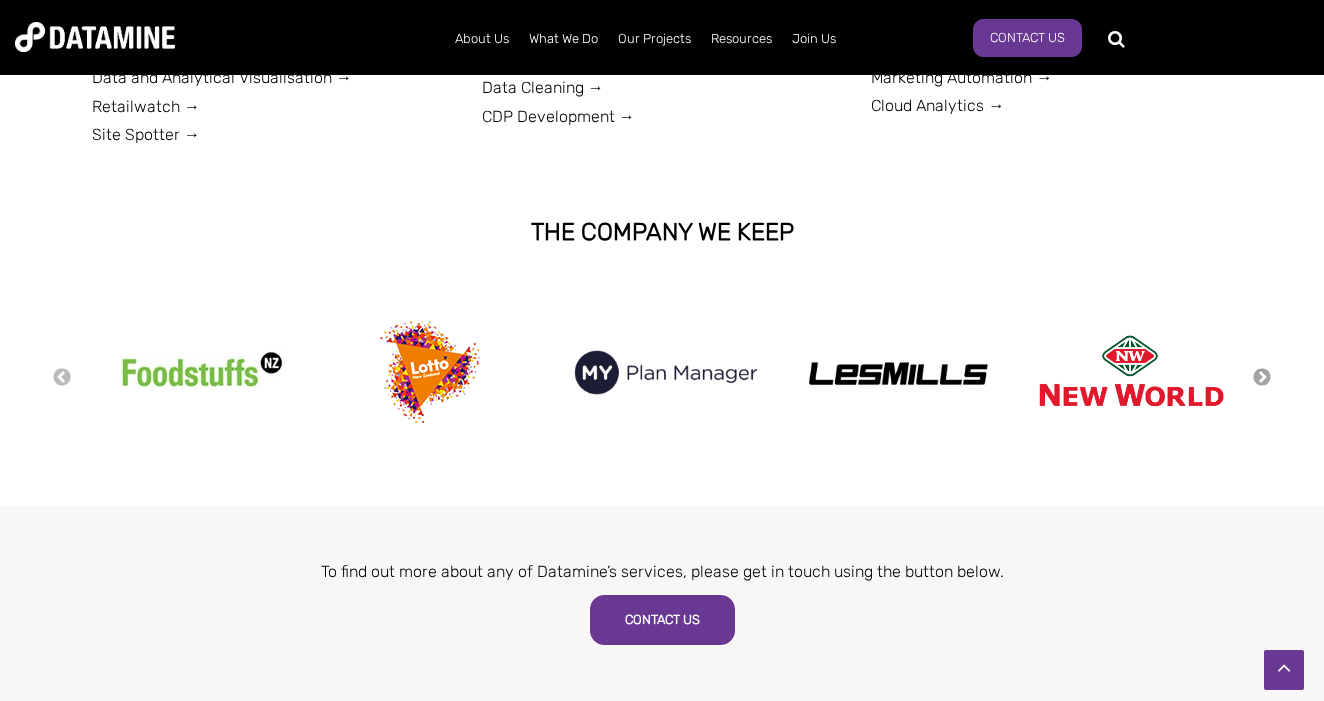 click on "Next" at bounding box center [1262, 378] 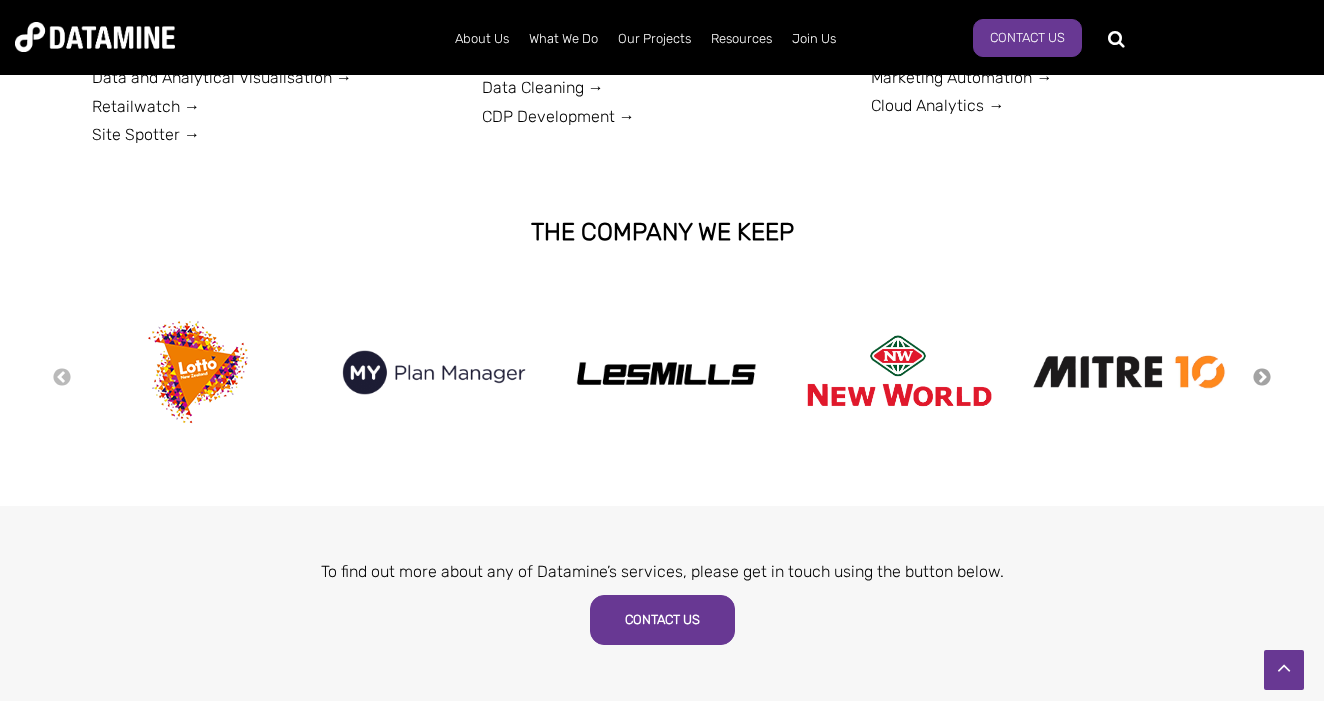 click on "Next" at bounding box center (1262, 378) 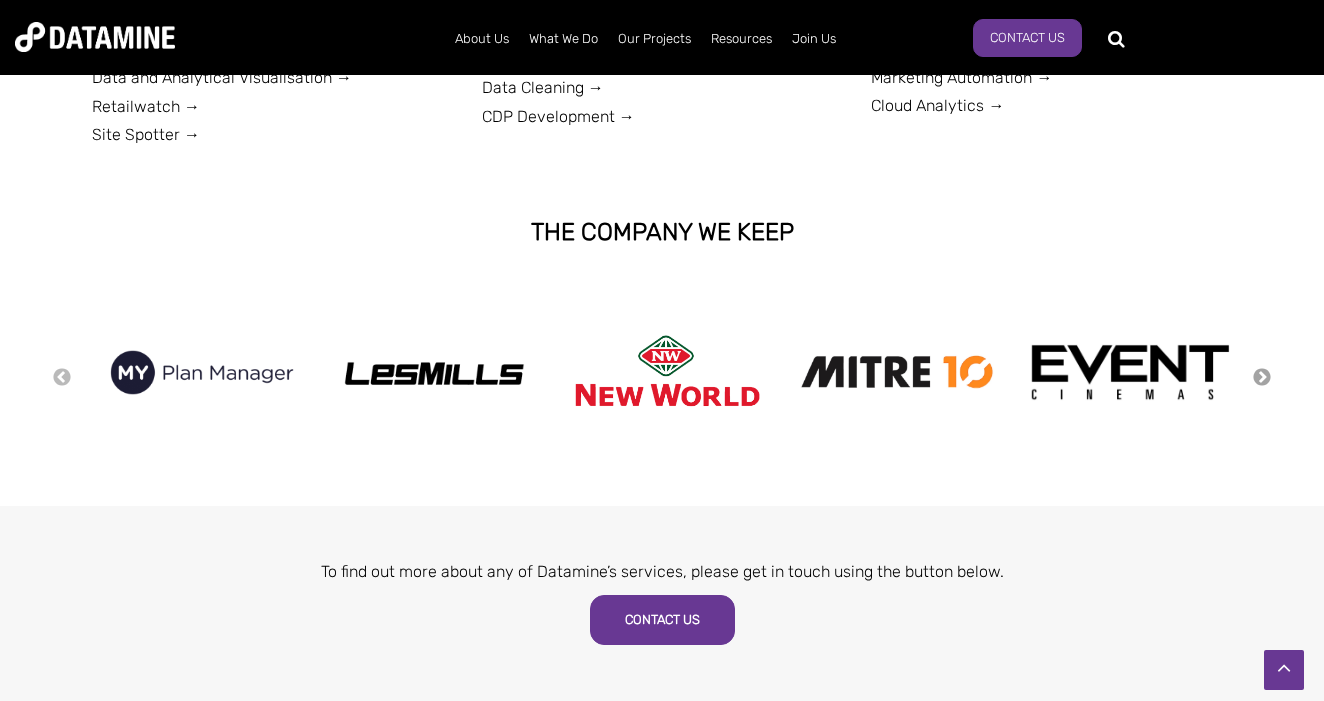 click on "Next" at bounding box center [1262, 378] 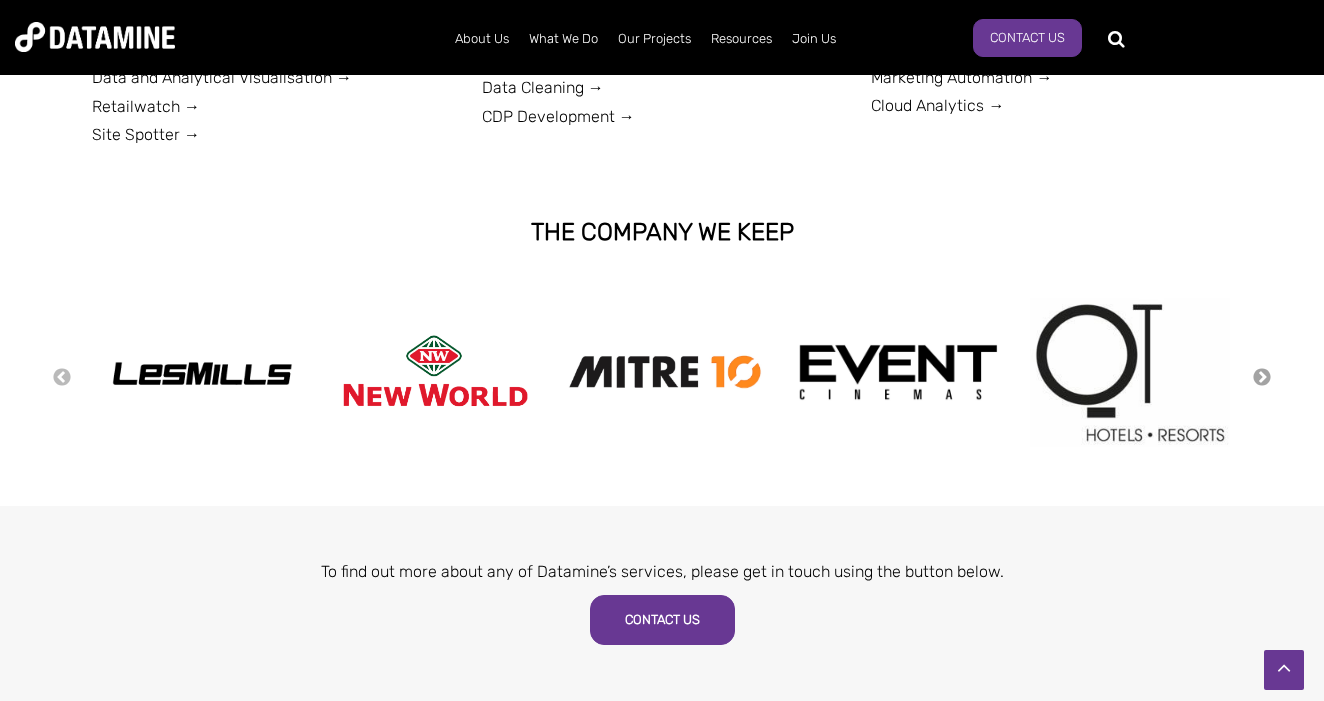 click on "Next" at bounding box center (1262, 378) 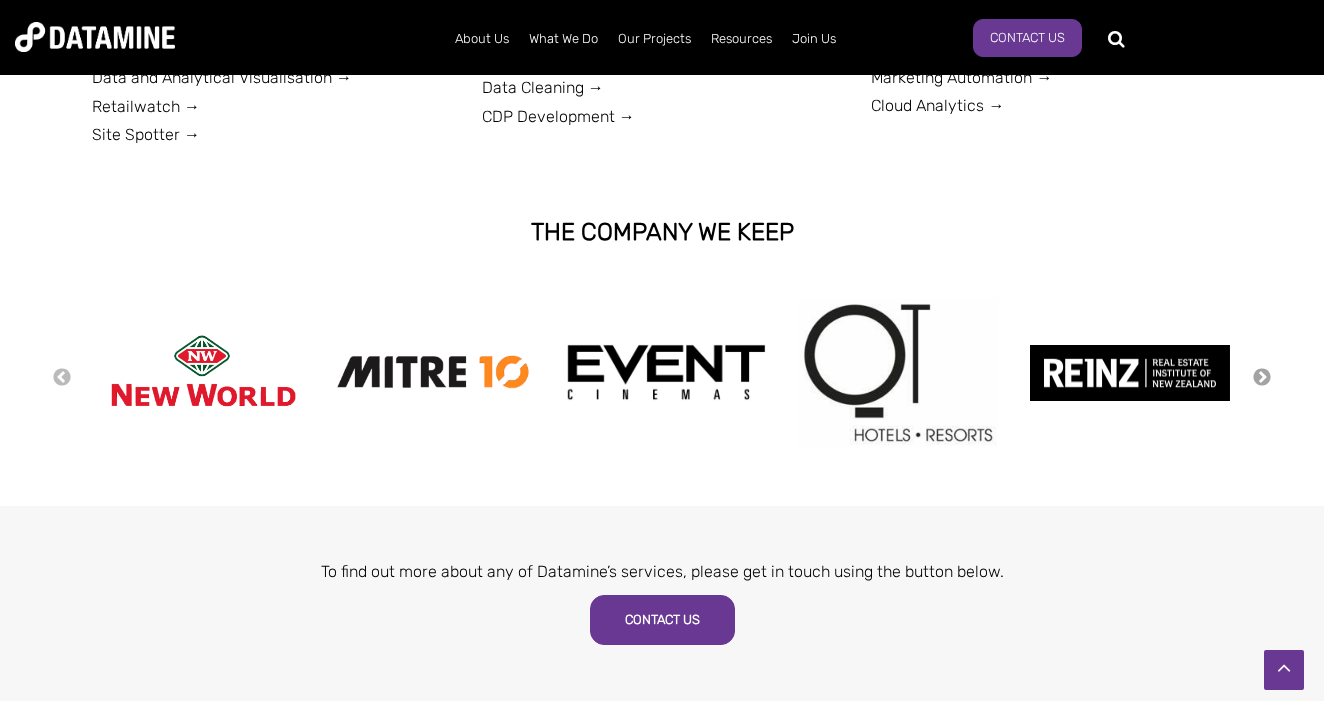 click on "Next" at bounding box center (1262, 378) 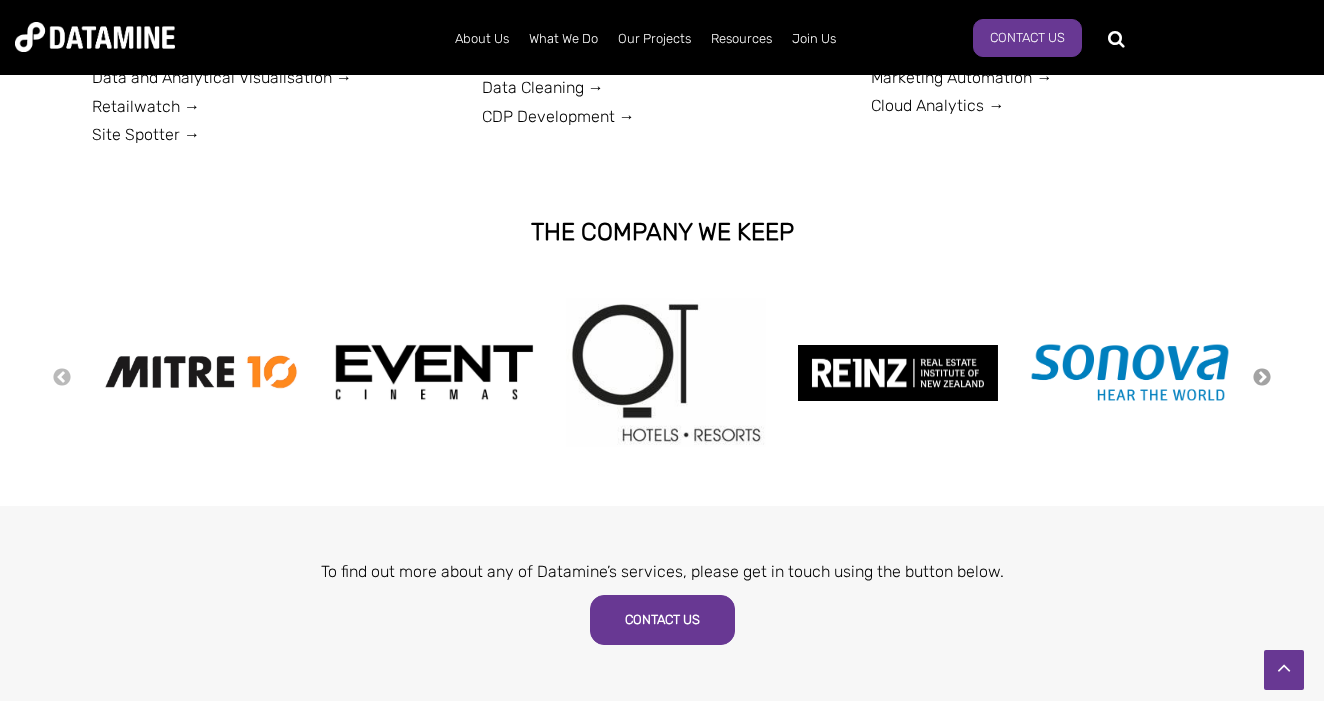 click on "Next" at bounding box center [1262, 378] 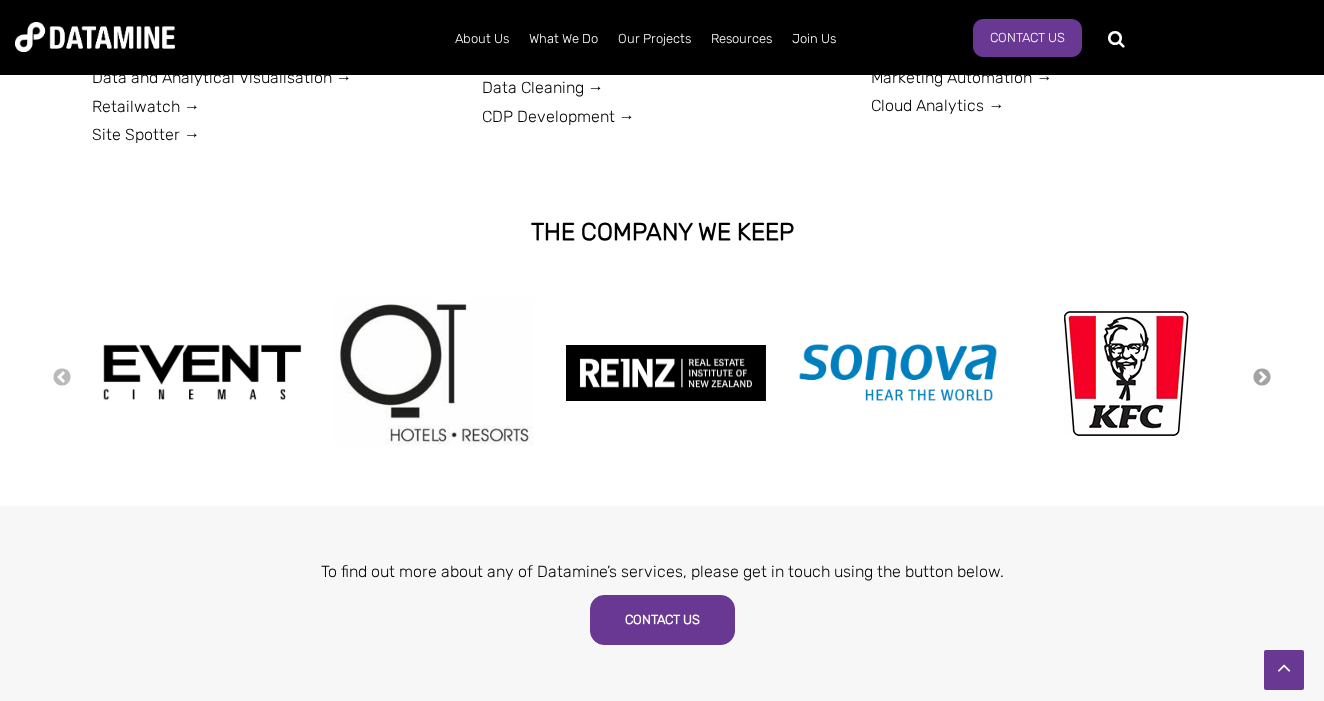 click on "Next" at bounding box center (1262, 378) 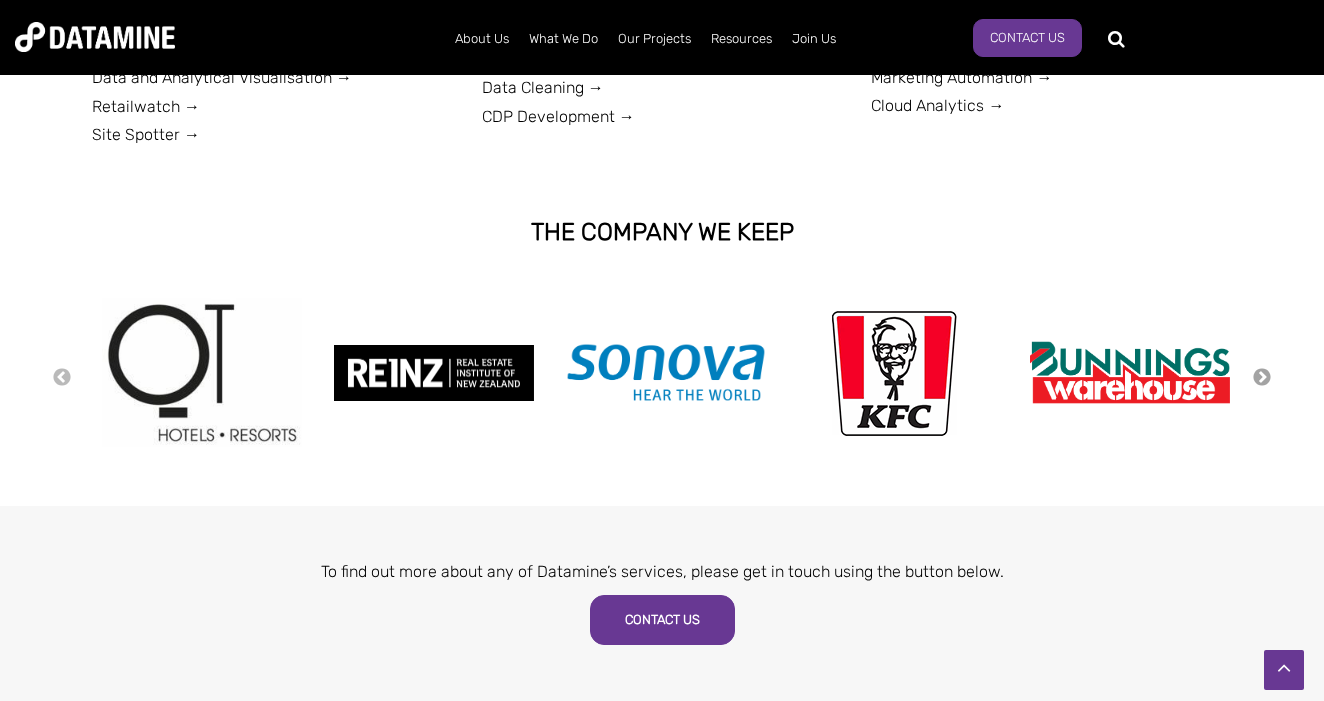 click on "Next" at bounding box center [1262, 378] 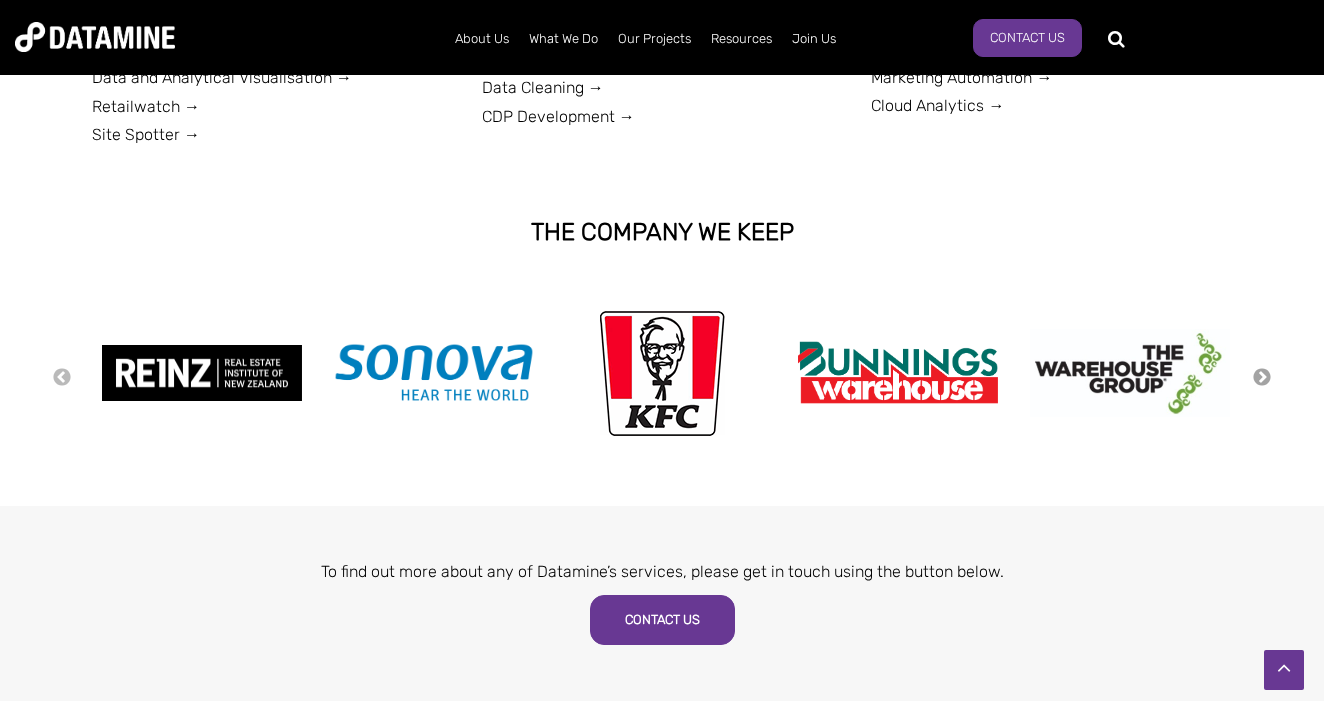 click on "Next" at bounding box center [1262, 378] 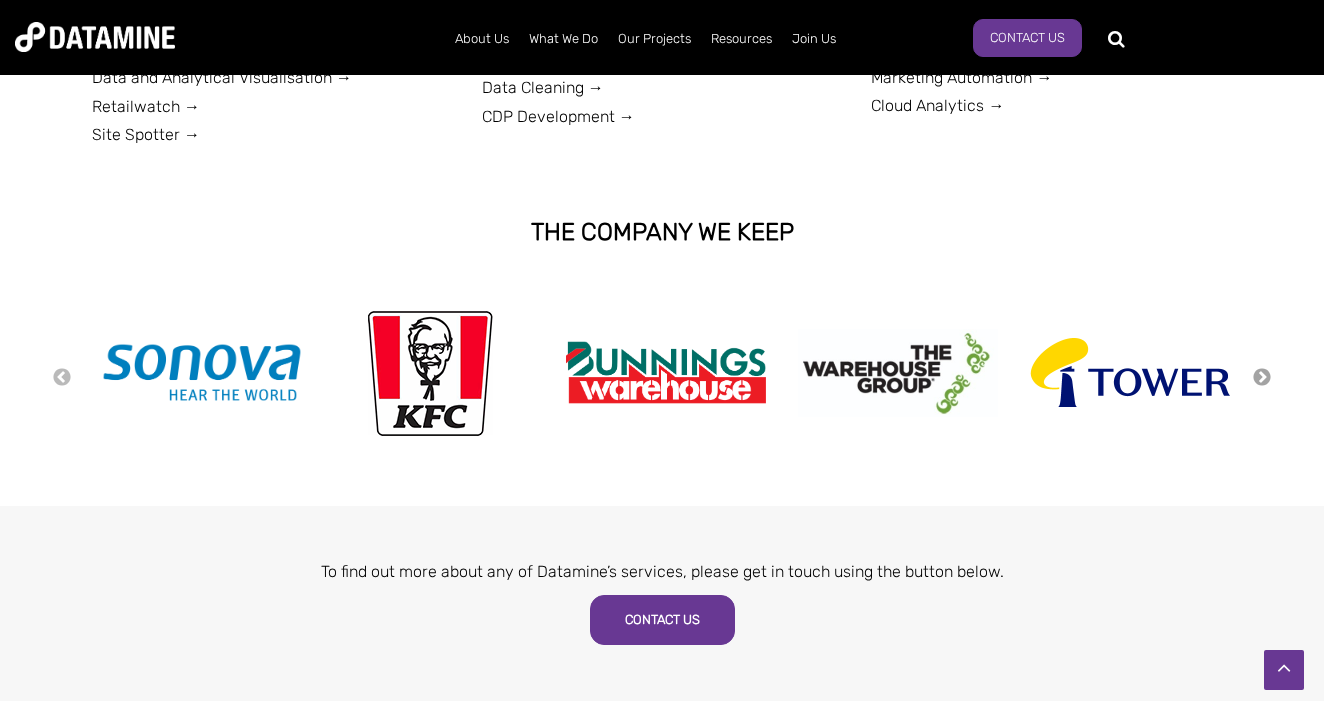click on "Next" at bounding box center (1262, 378) 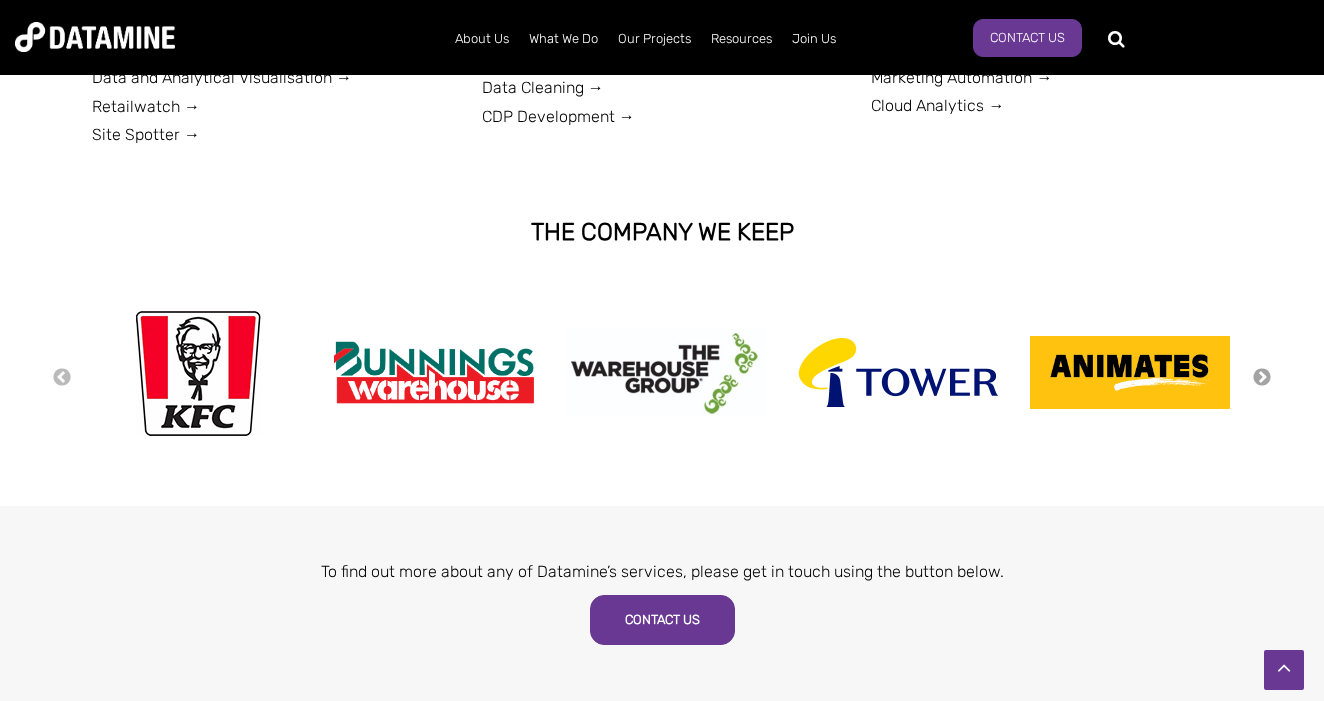 click on "Next" at bounding box center (1262, 378) 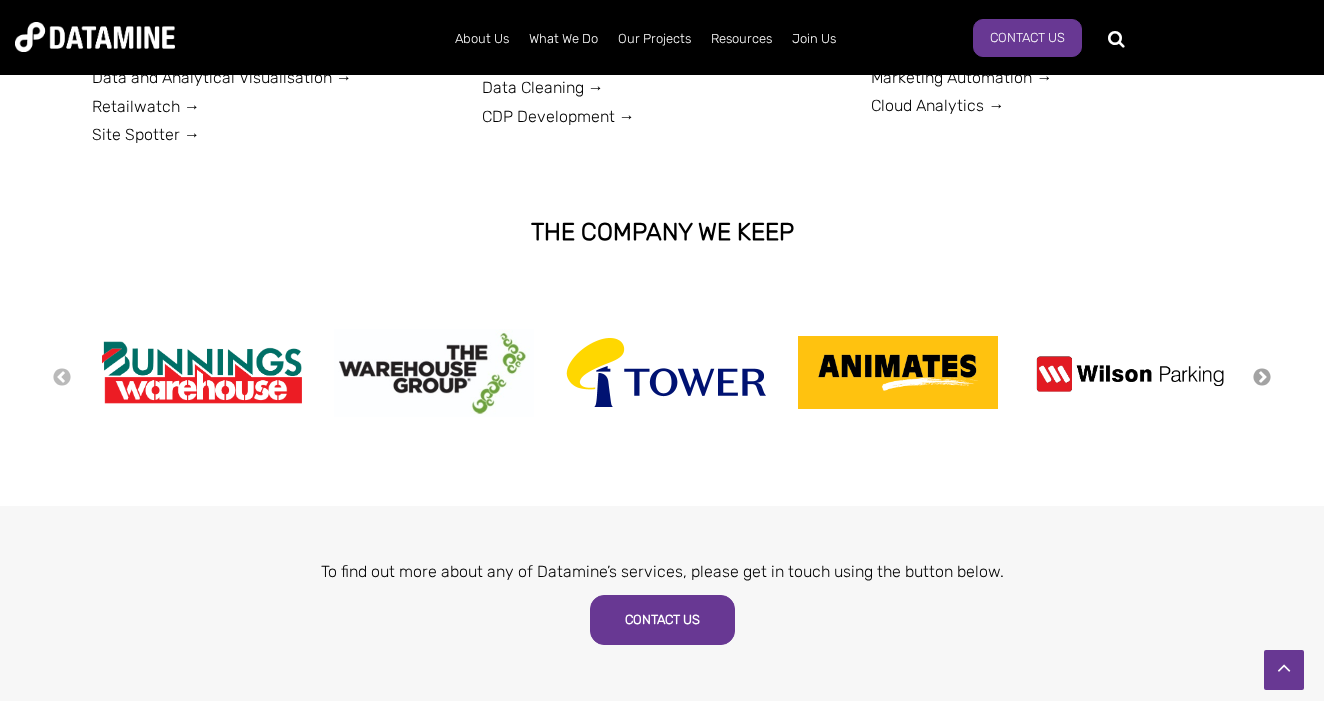 click on "Next" at bounding box center [1262, 378] 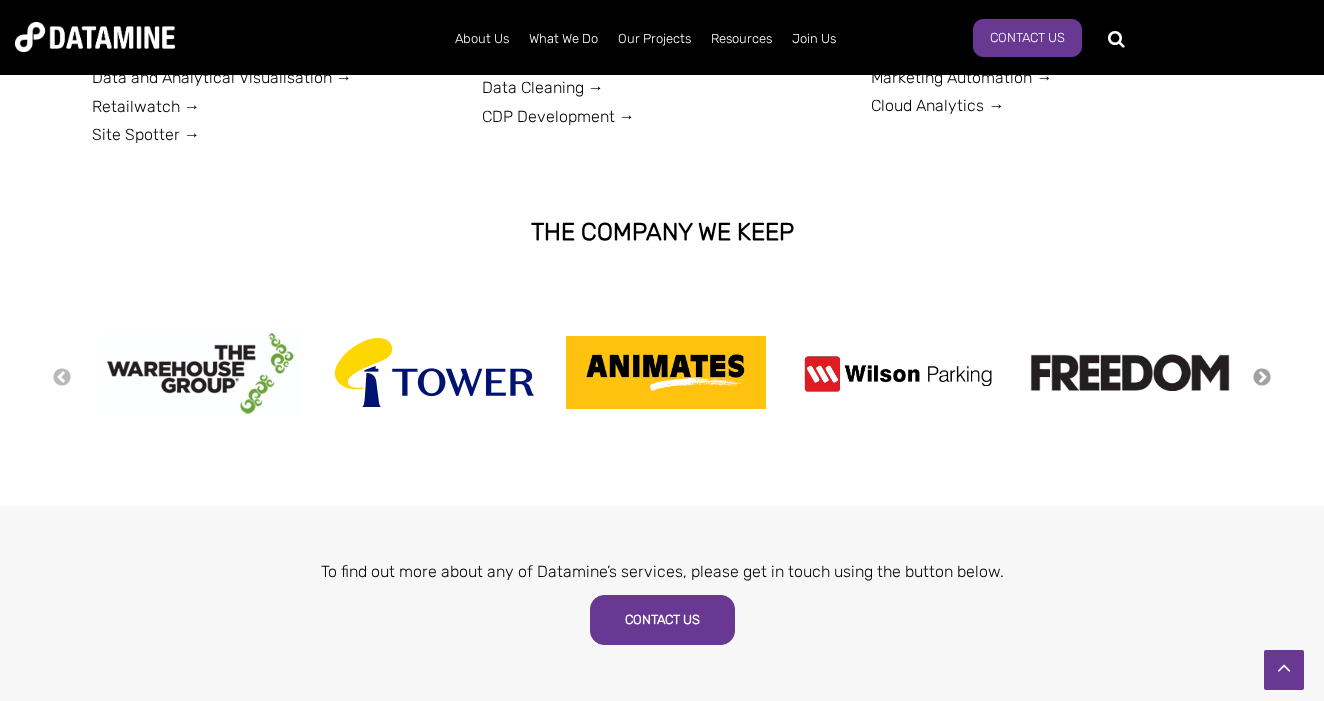 click on "Next" at bounding box center [1262, 378] 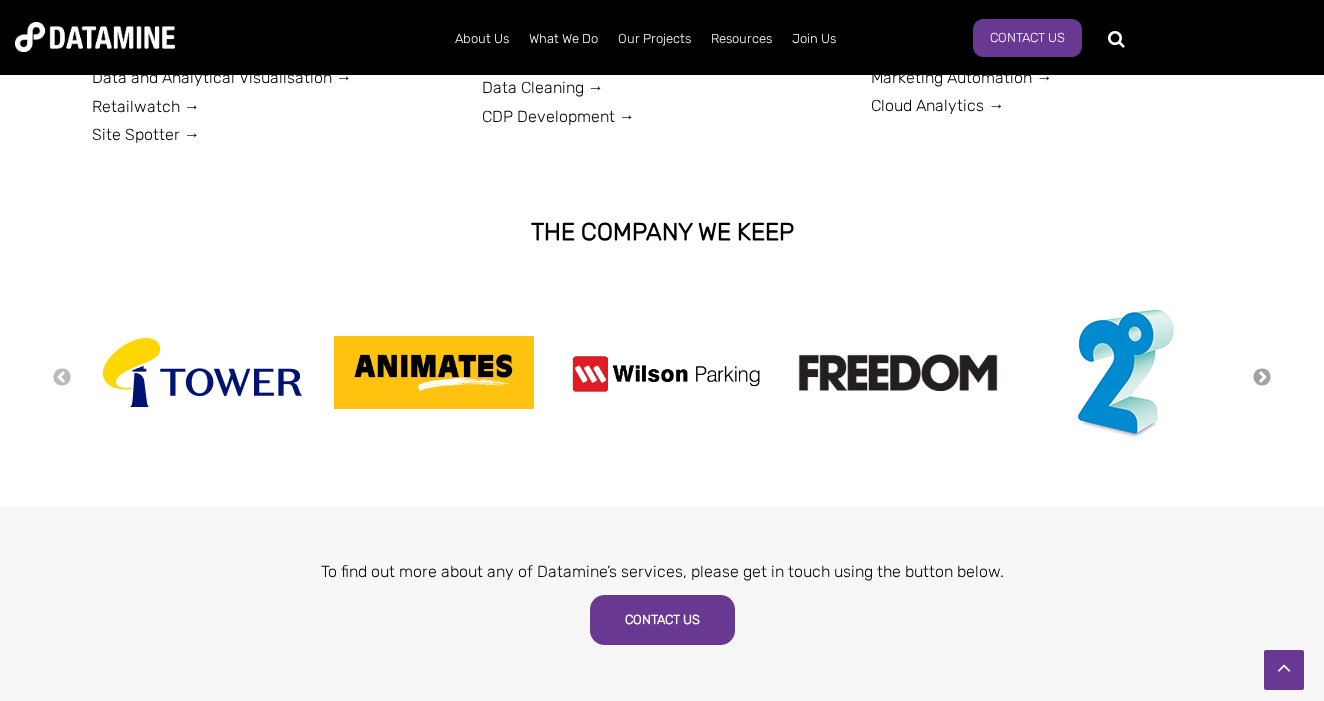 click on "Next" at bounding box center [1262, 378] 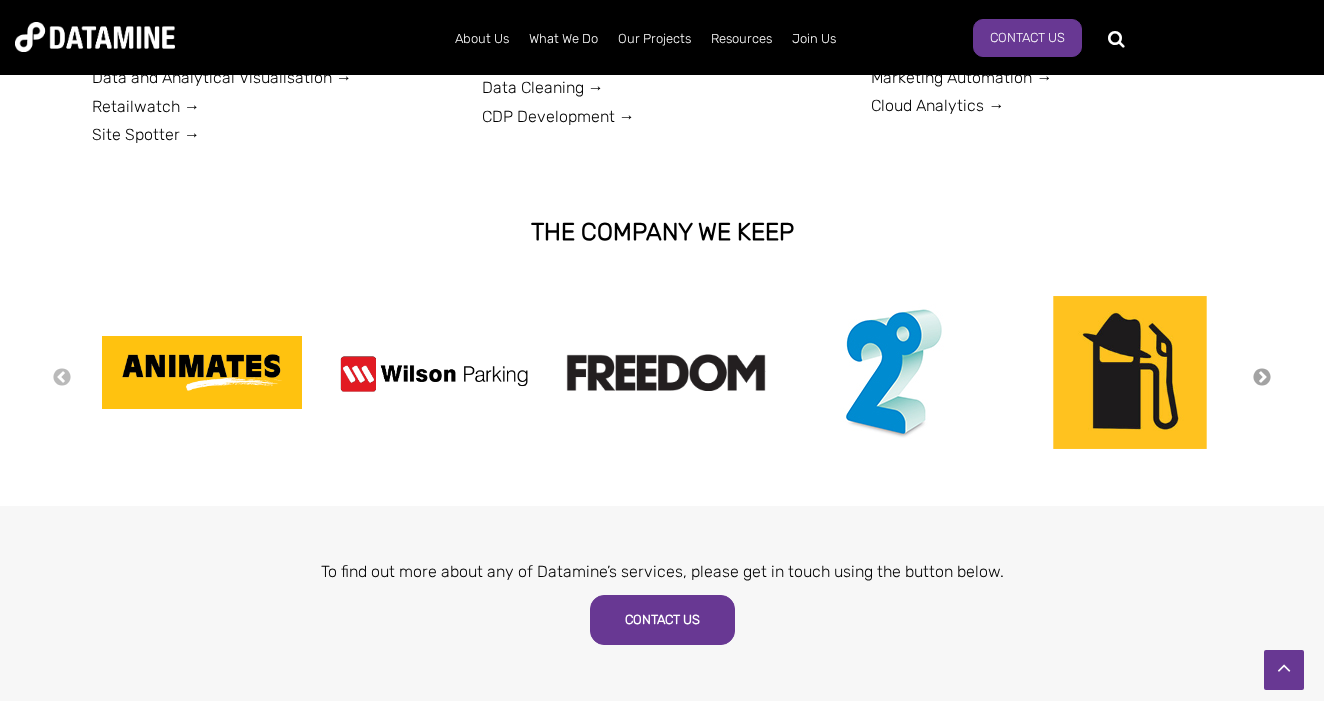 click on "Next" at bounding box center (1262, 378) 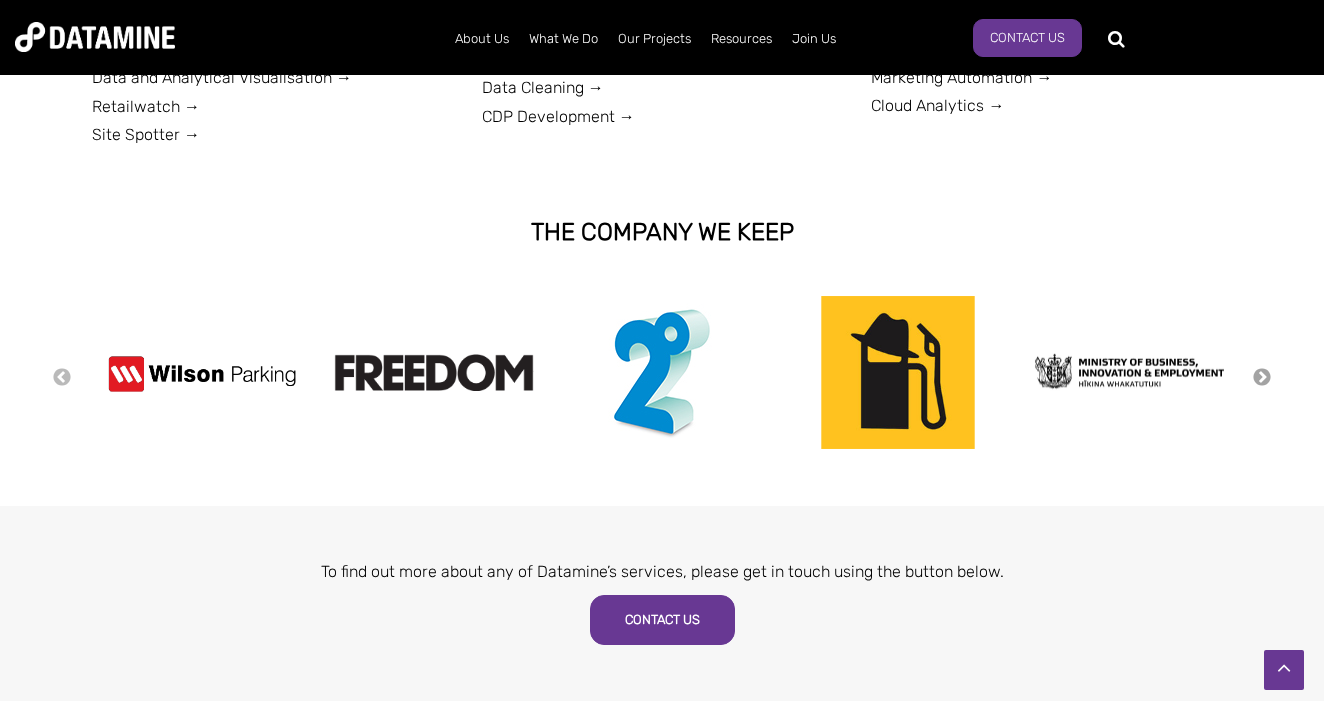 click on "Next" at bounding box center (1262, 378) 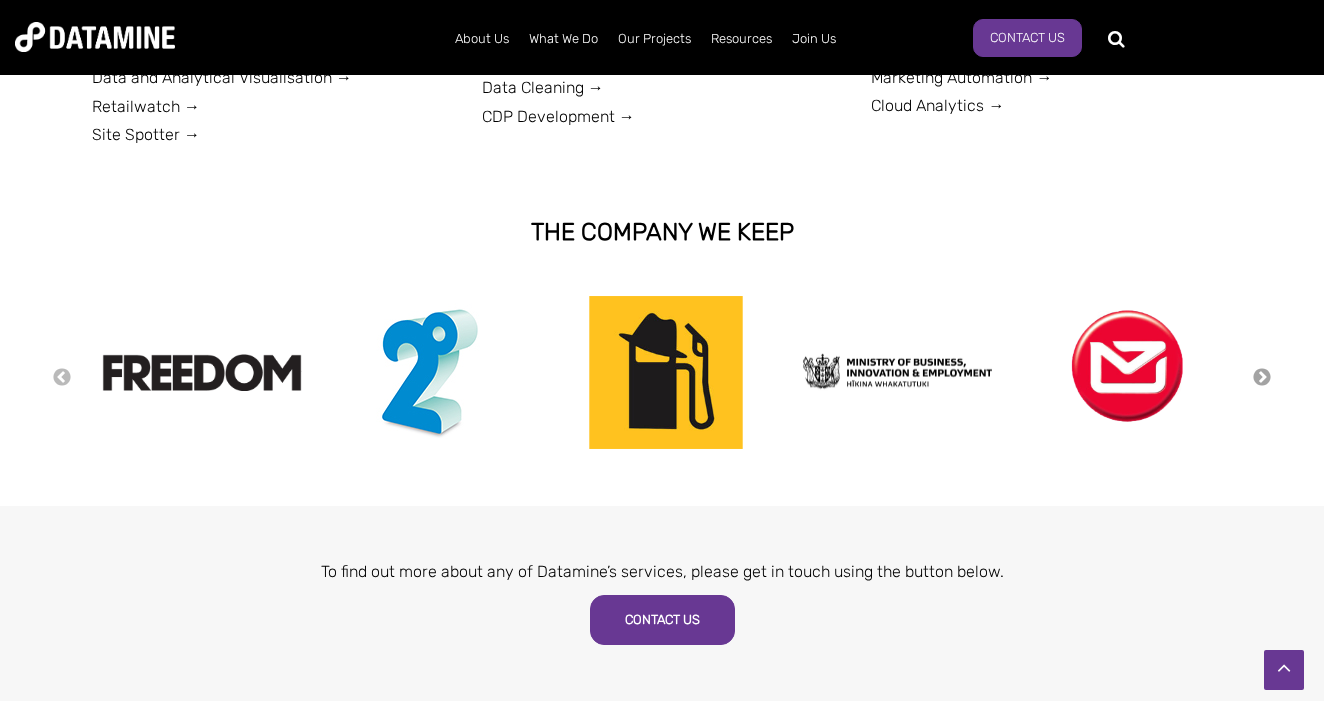click on "Next" at bounding box center [1262, 378] 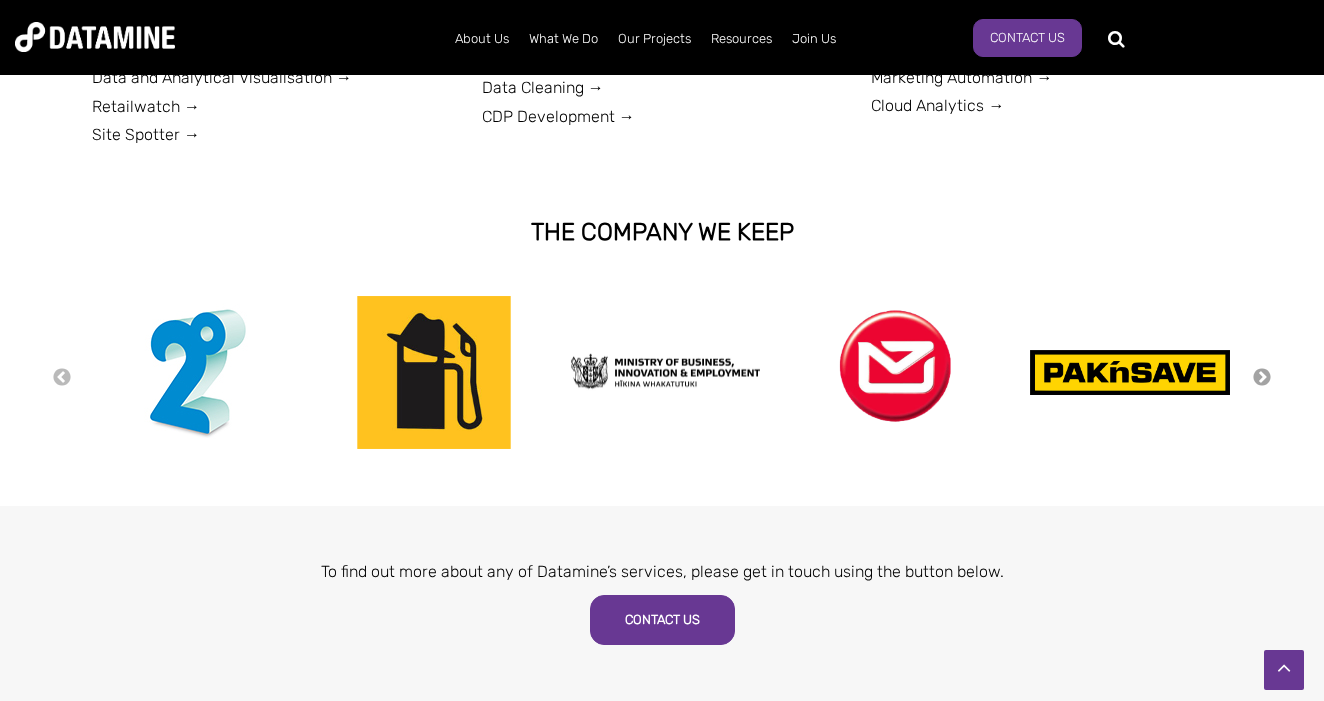 click on "Next" at bounding box center (1262, 378) 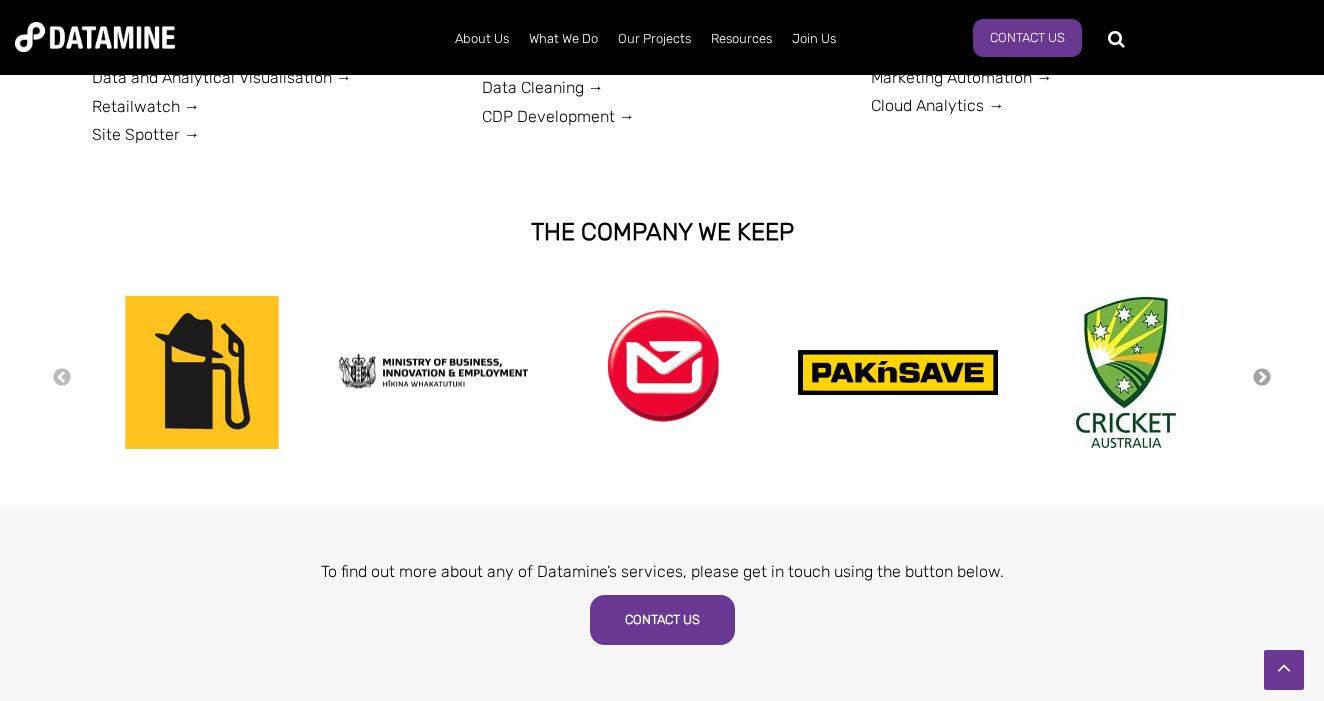 click on "Next" at bounding box center (1262, 378) 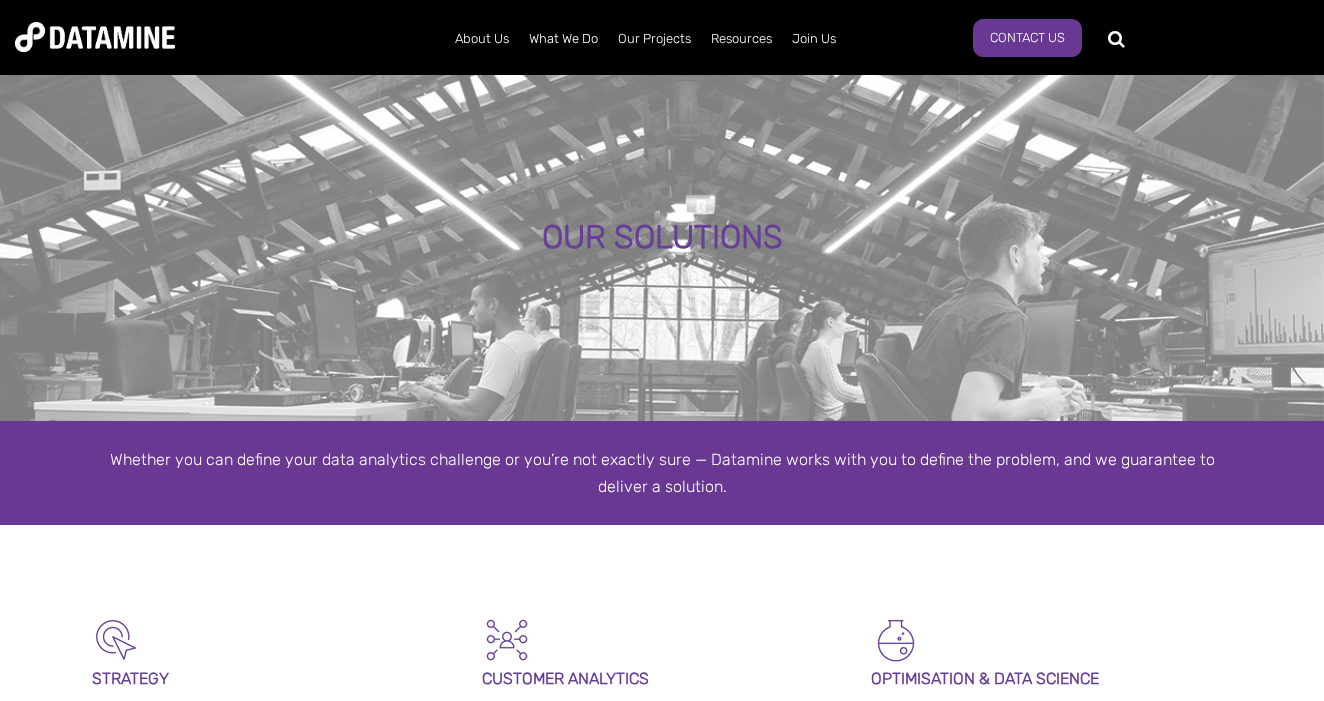 scroll, scrollTop: 0, scrollLeft: 0, axis: both 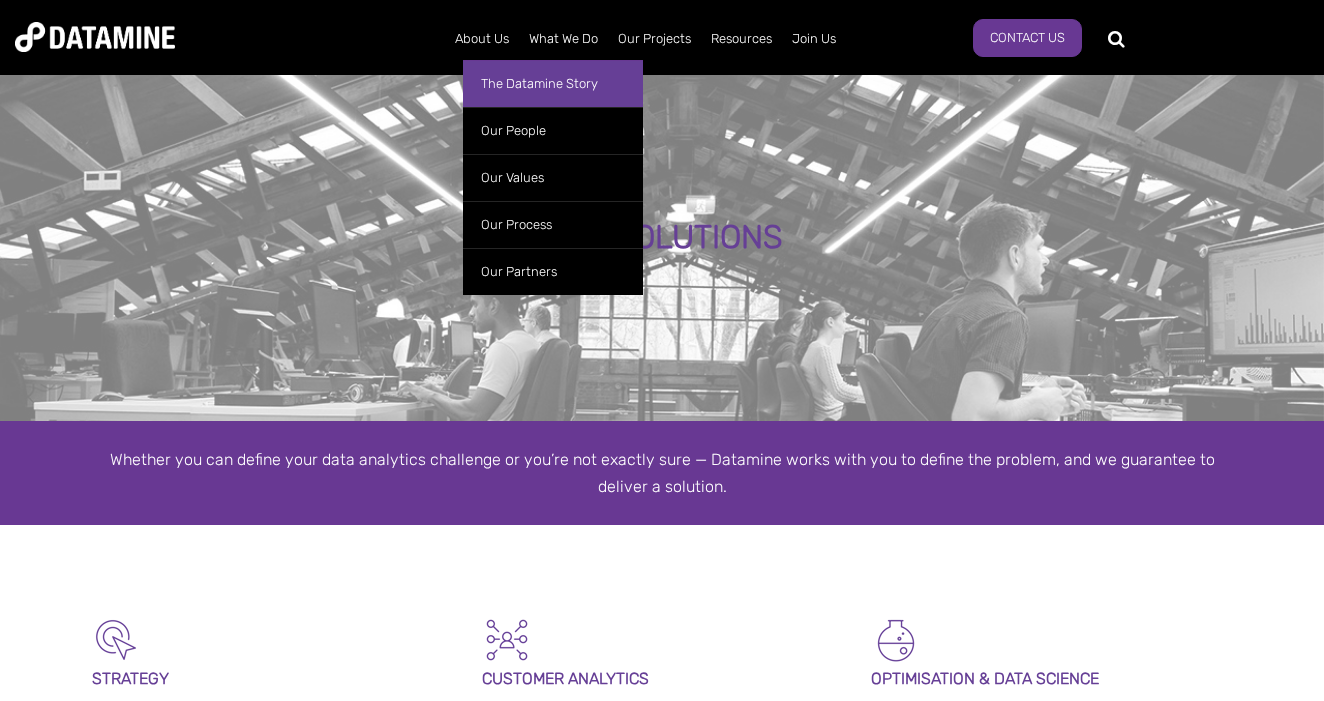 click on "The Datamine Story" at bounding box center [553, 83] 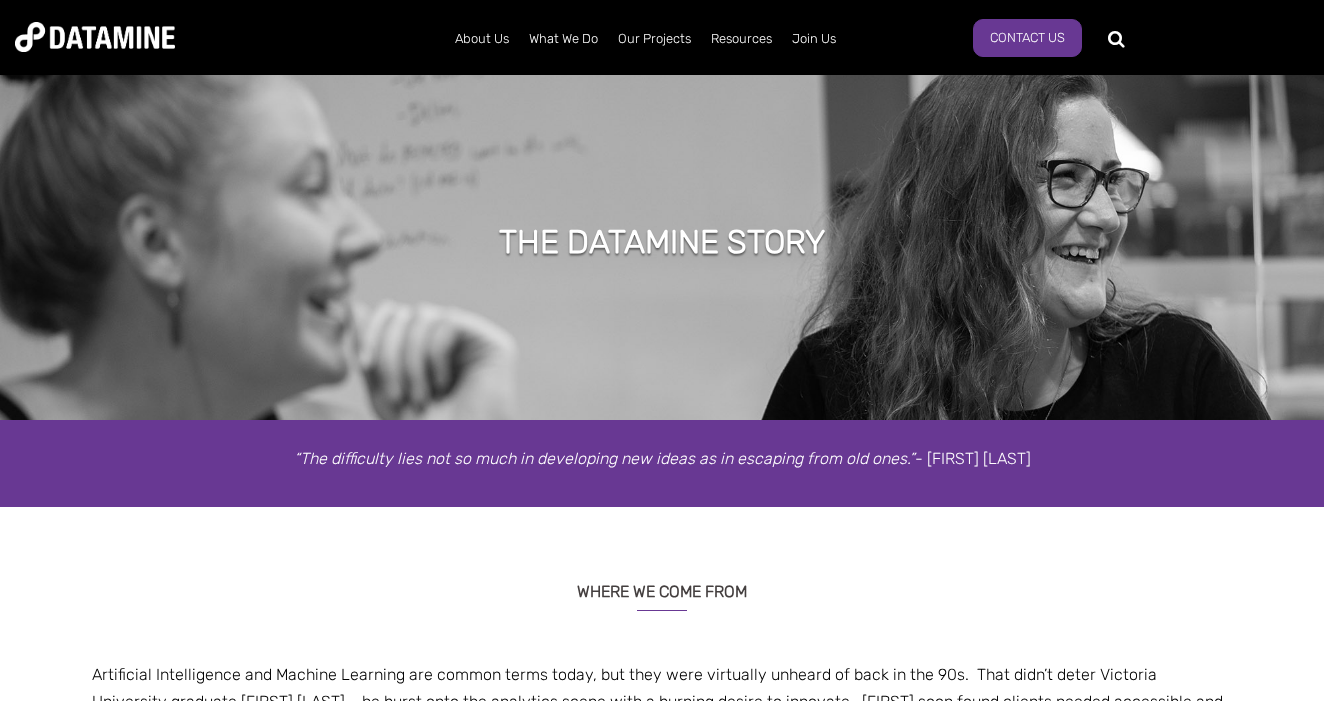 scroll, scrollTop: 0, scrollLeft: 0, axis: both 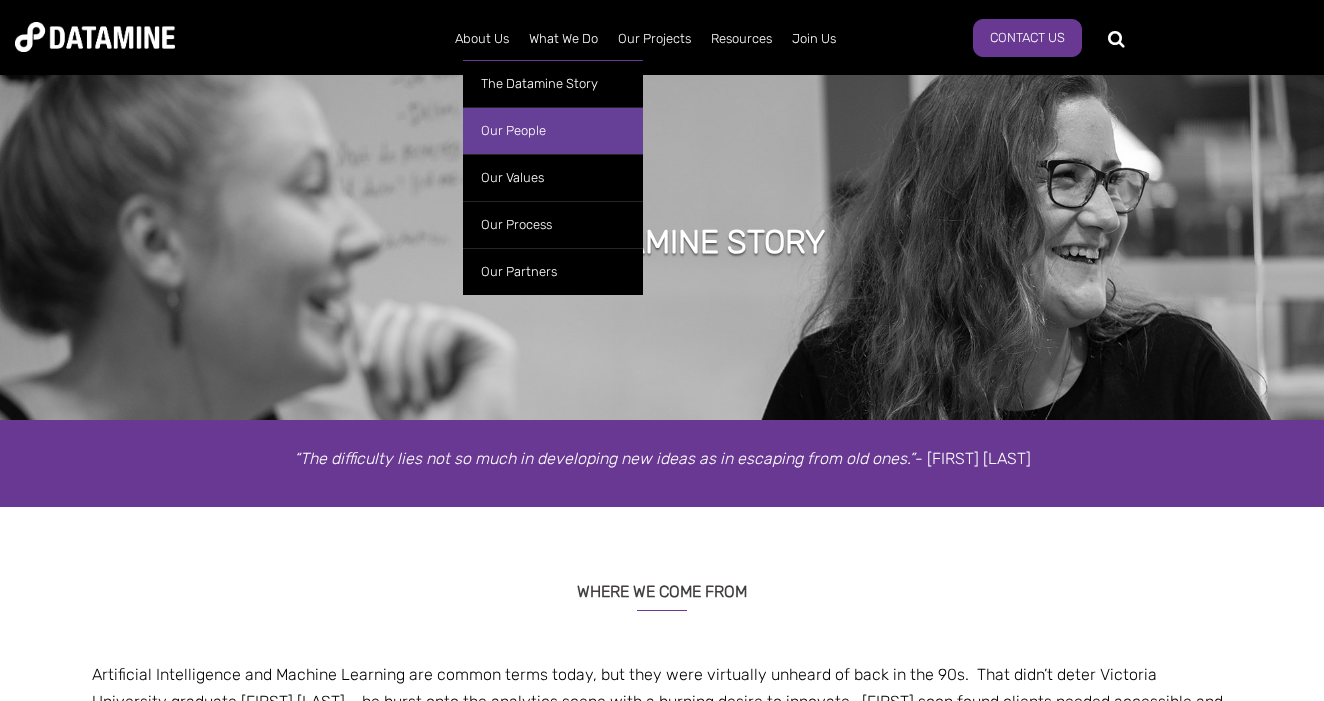 click on "Our People" at bounding box center [553, 130] 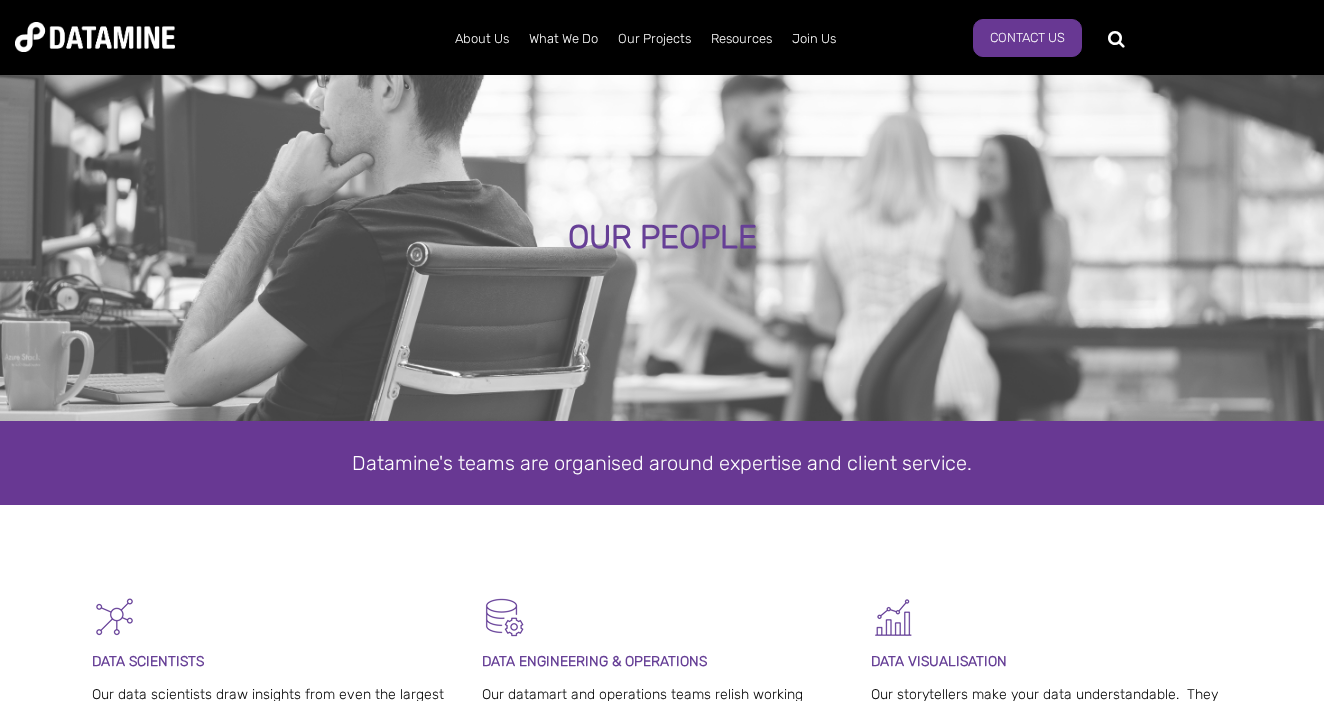 scroll, scrollTop: 0, scrollLeft: 0, axis: both 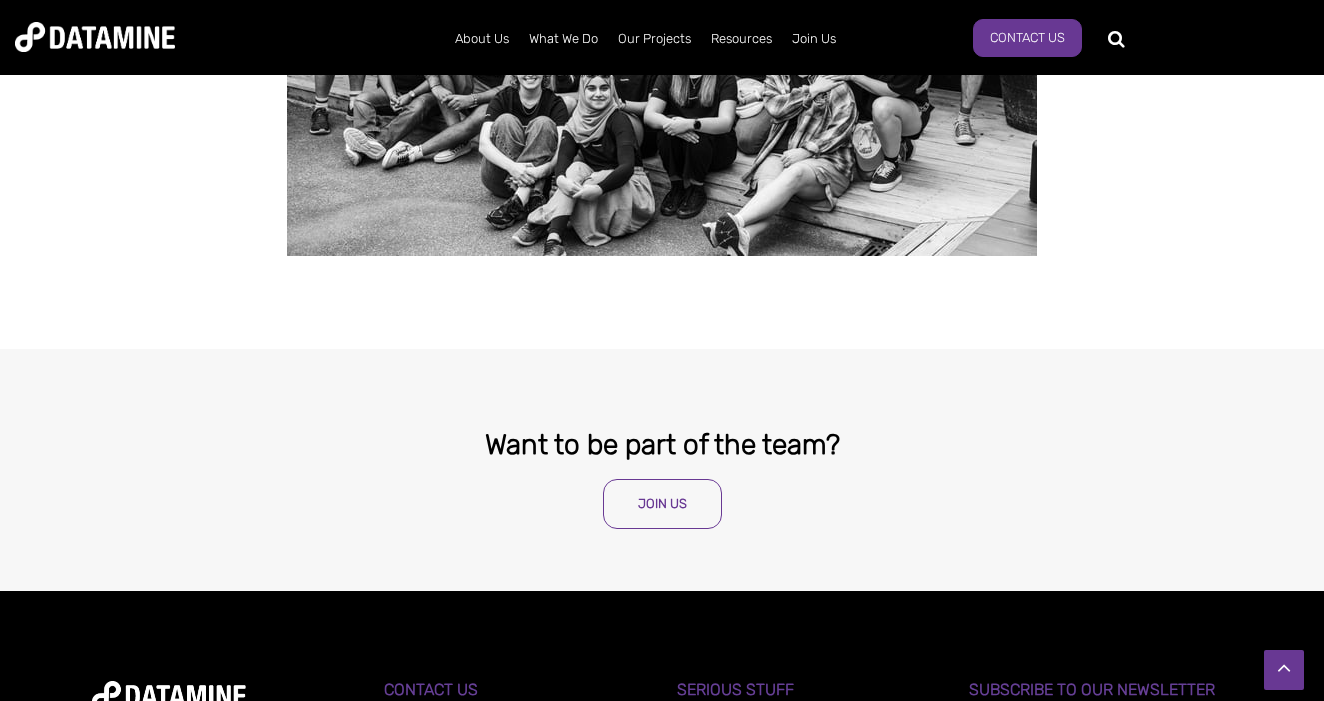 click on "Join Us" at bounding box center [662, 504] 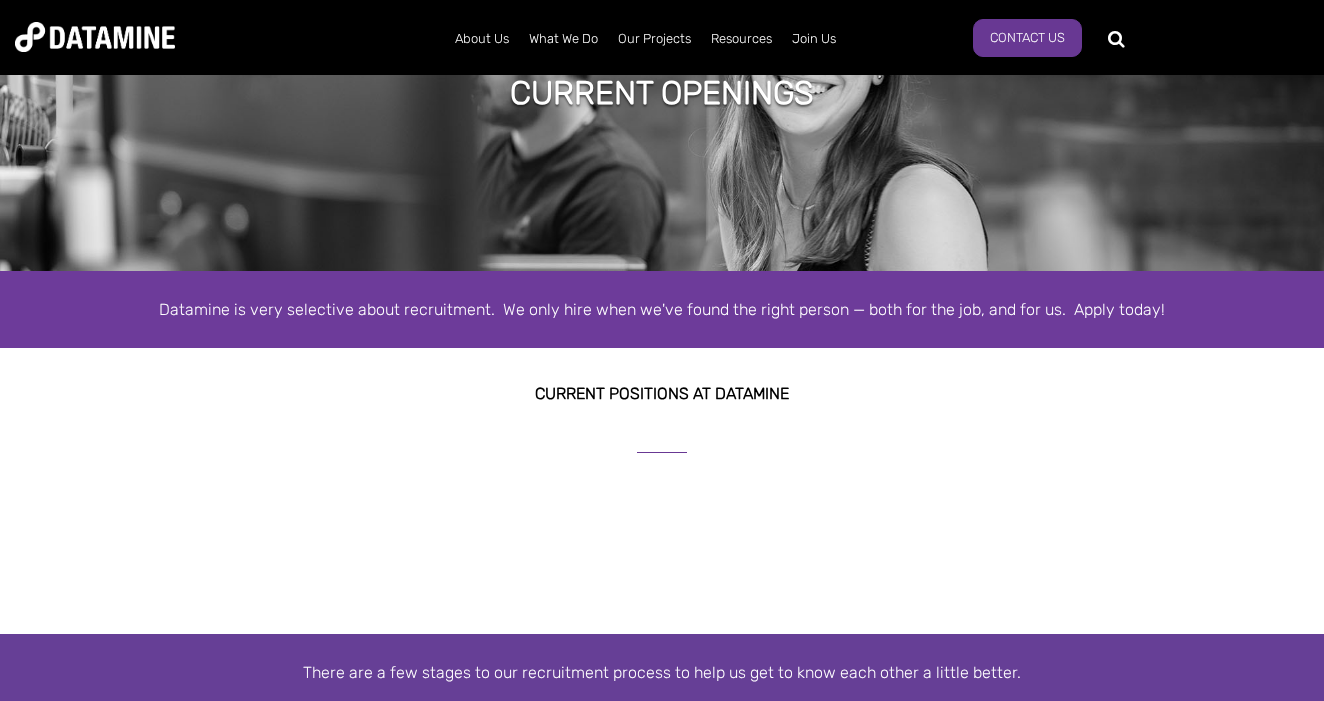 scroll, scrollTop: 310, scrollLeft: 0, axis: vertical 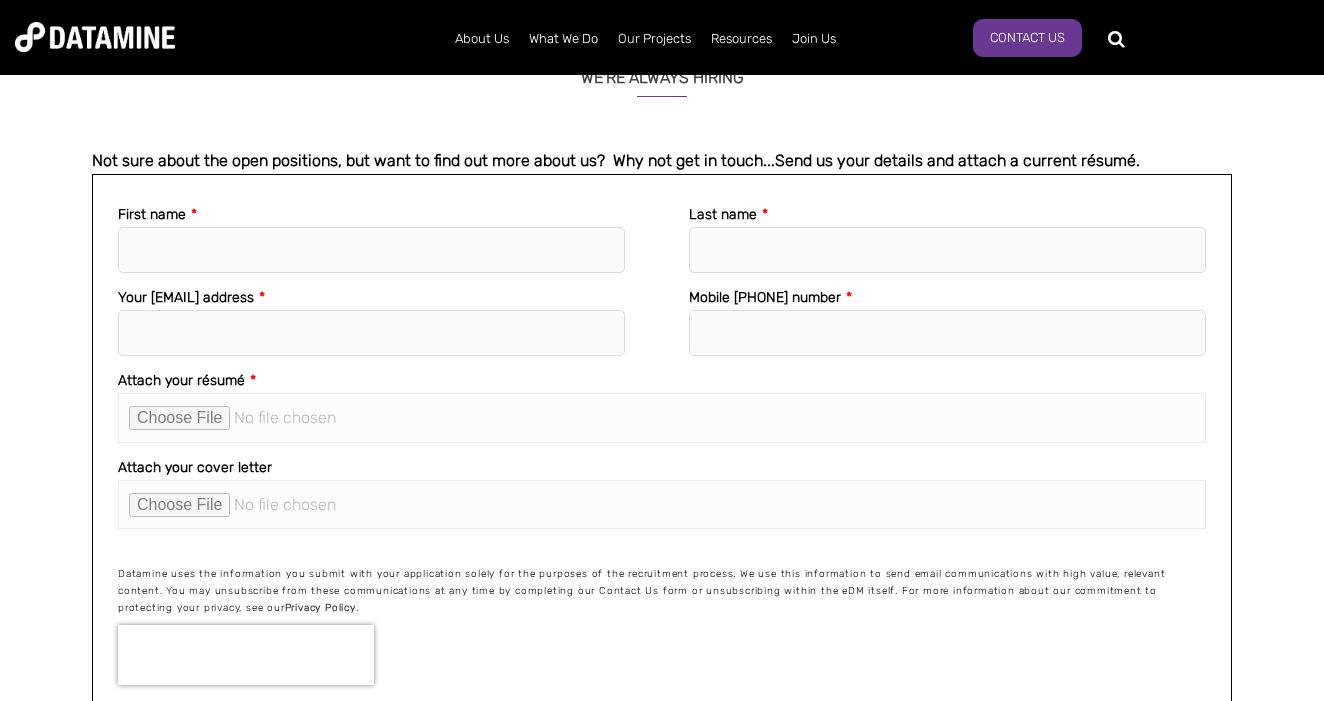 click on "Attach your résumé *" at bounding box center [662, 417] 